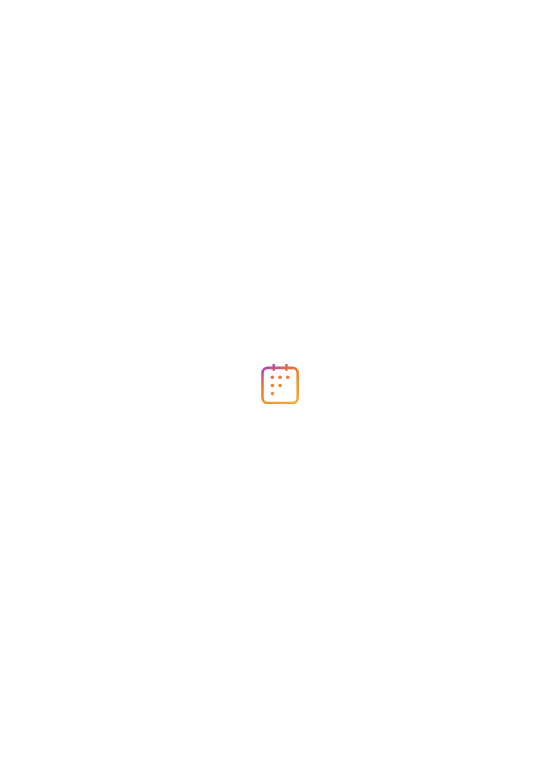scroll, scrollTop: 0, scrollLeft: 0, axis: both 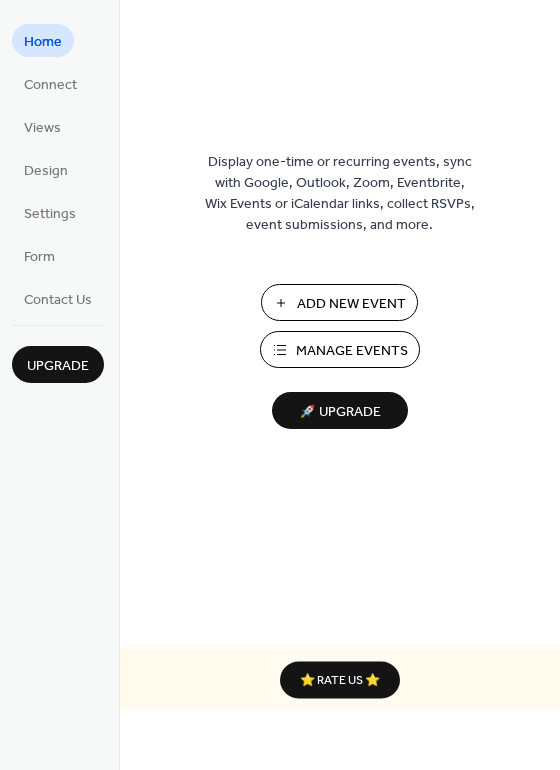 click on "Add New Event" at bounding box center (351, 304) 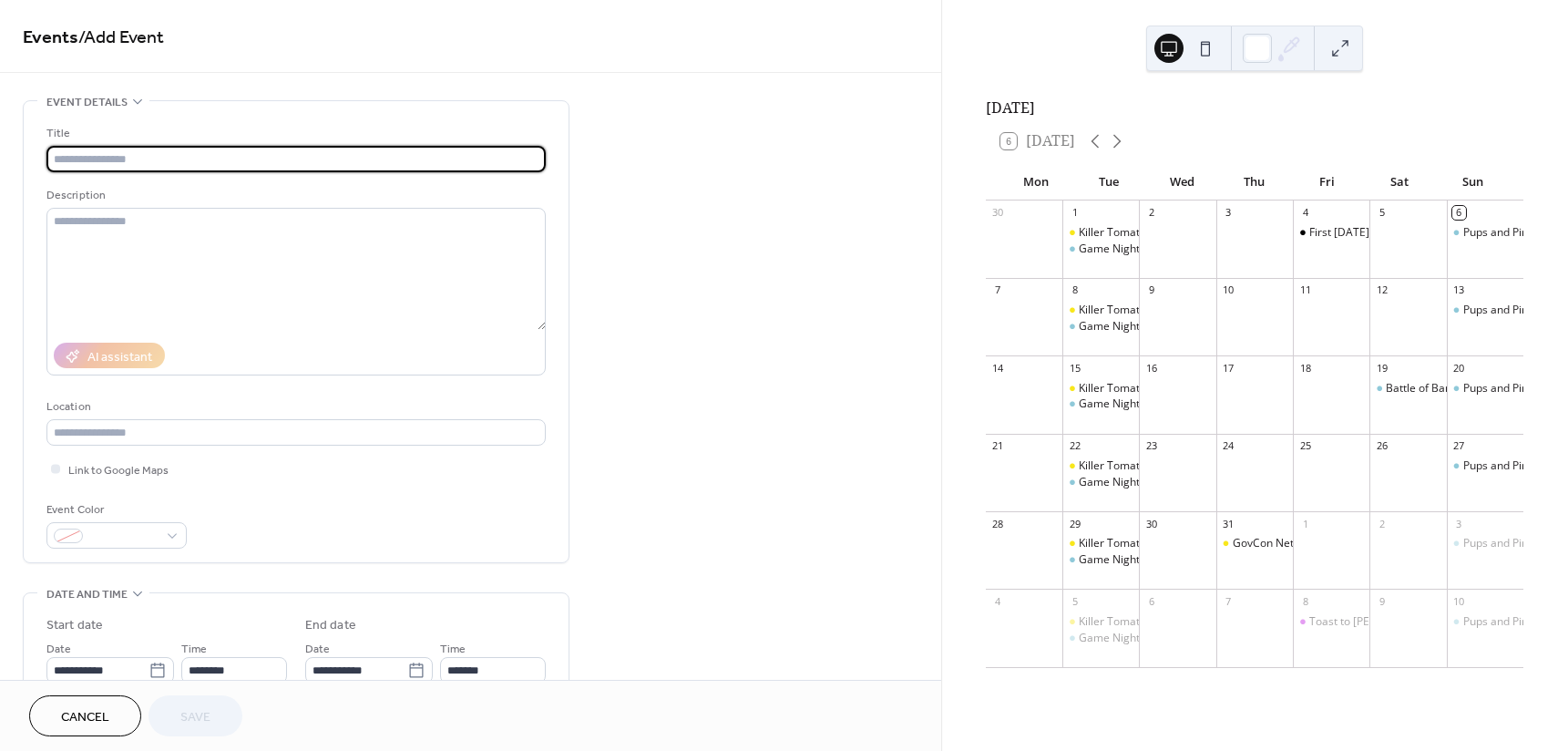 scroll, scrollTop: 0, scrollLeft: 0, axis: both 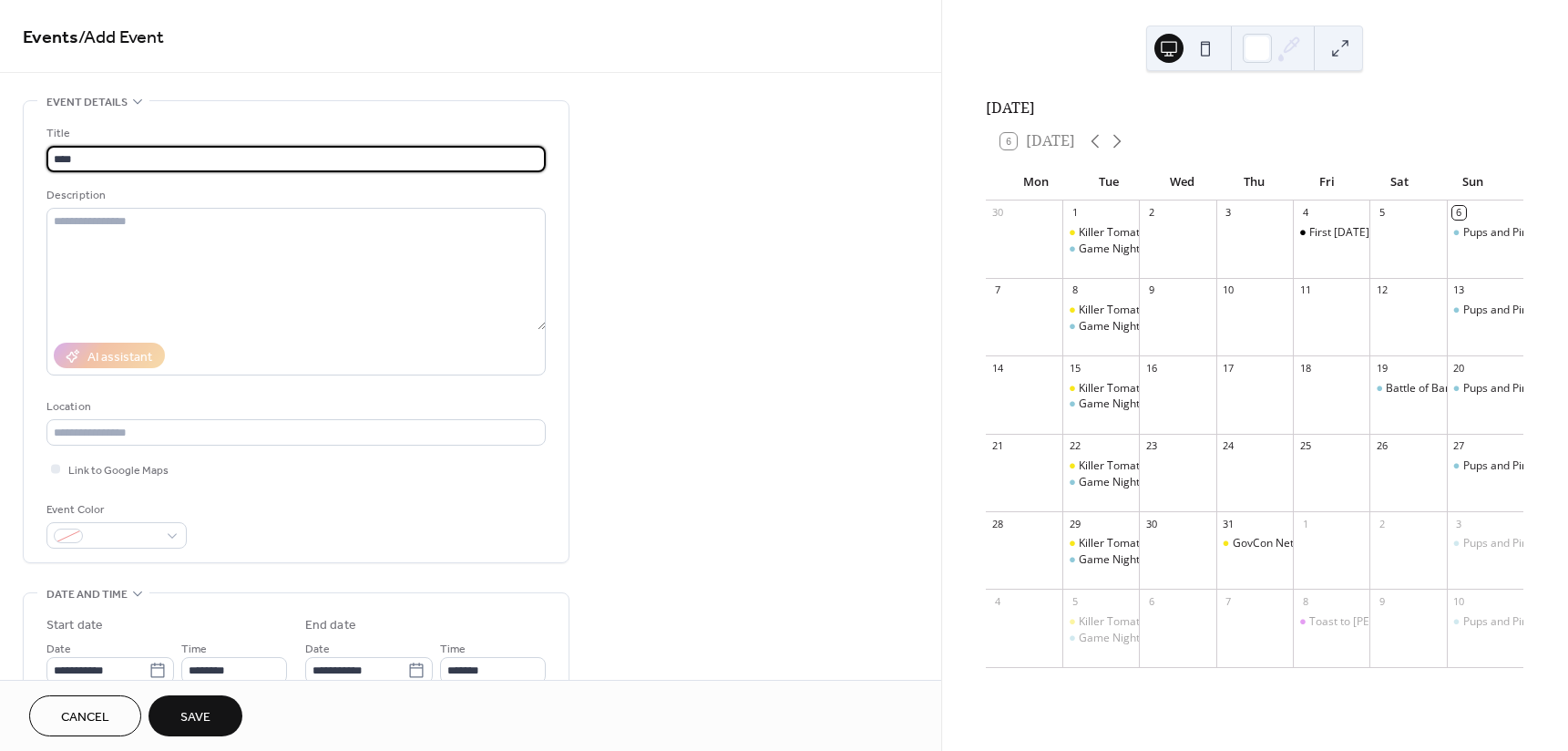 type on "**********" 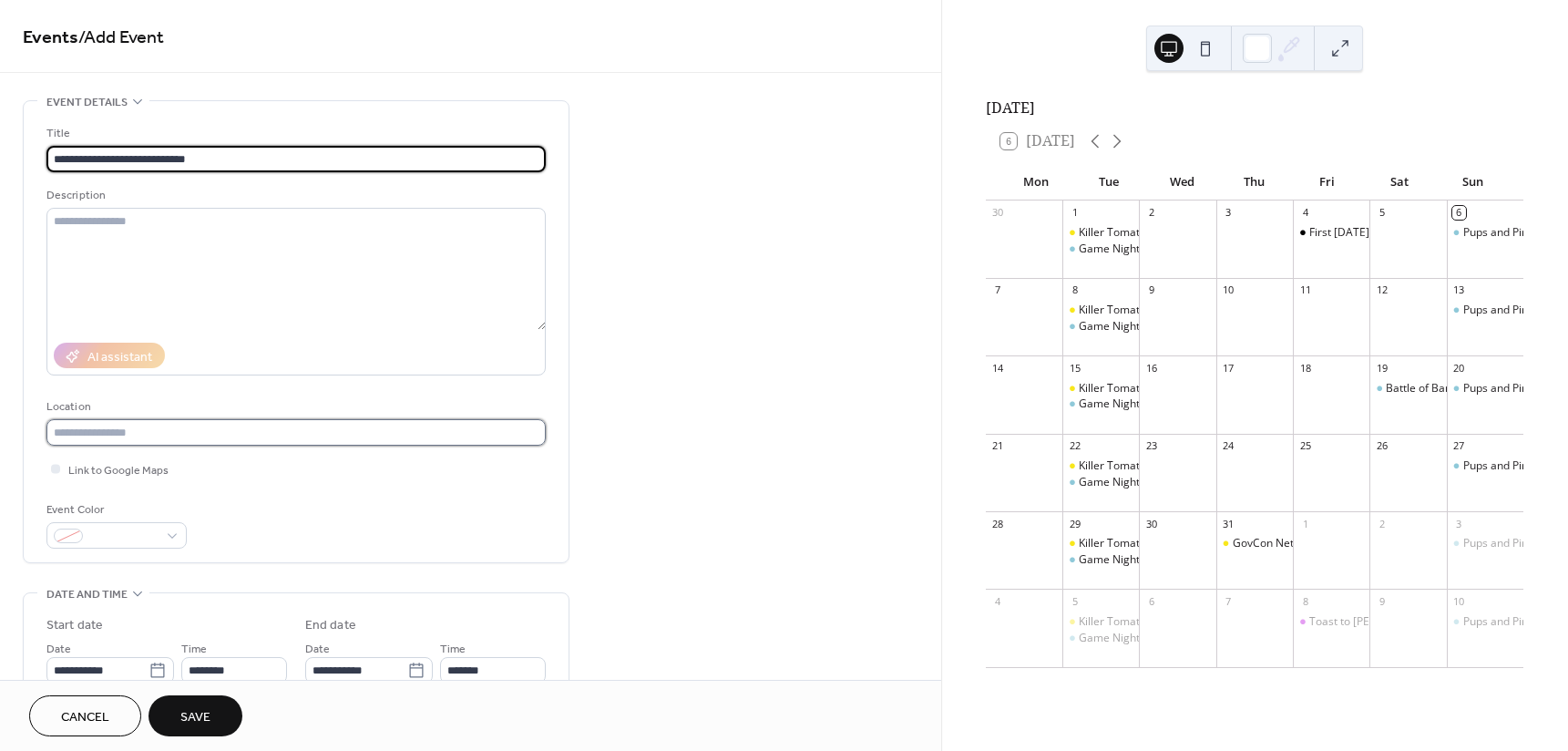 click at bounding box center [296, 432] 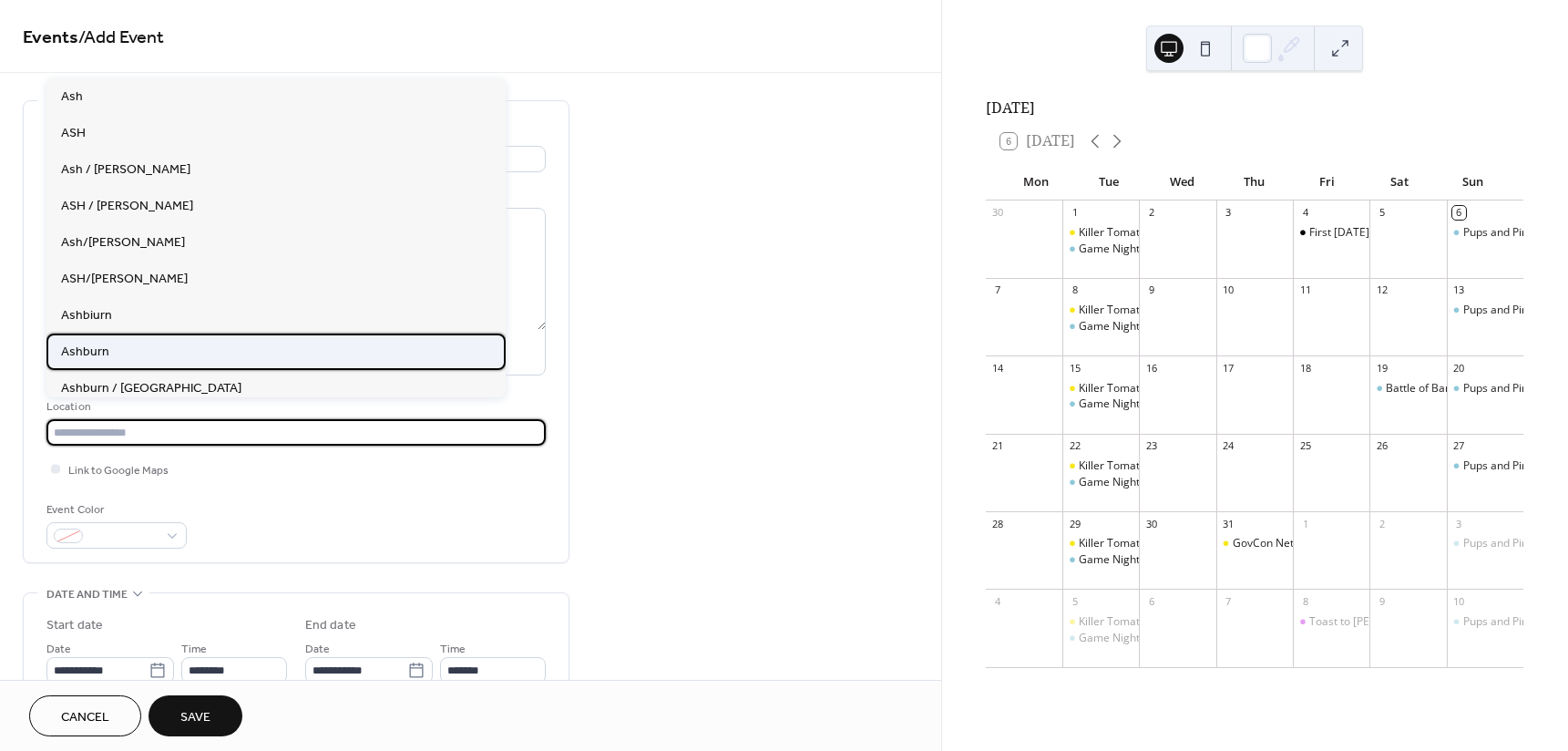 click on "Ashburn" at bounding box center [276, 352] 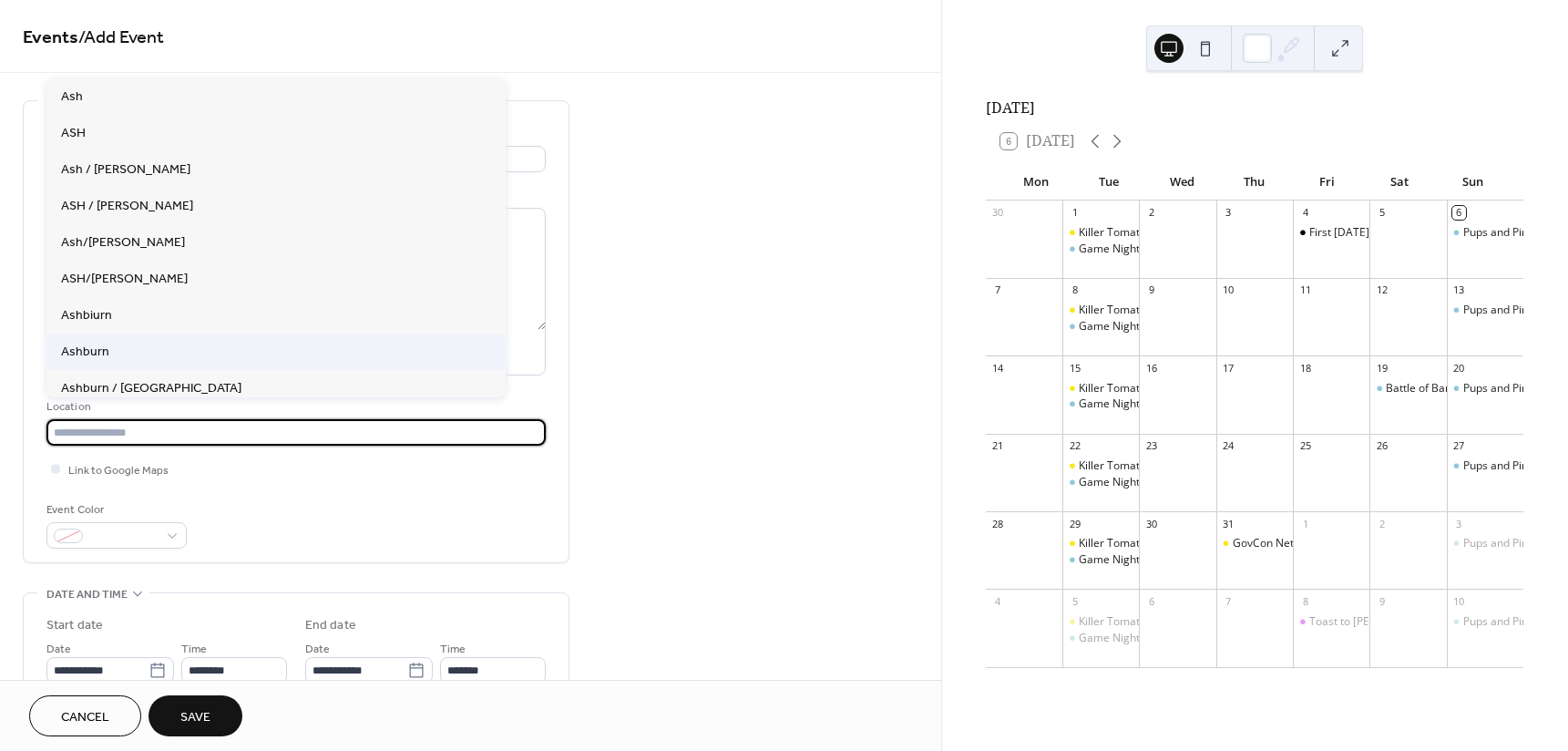 type on "*******" 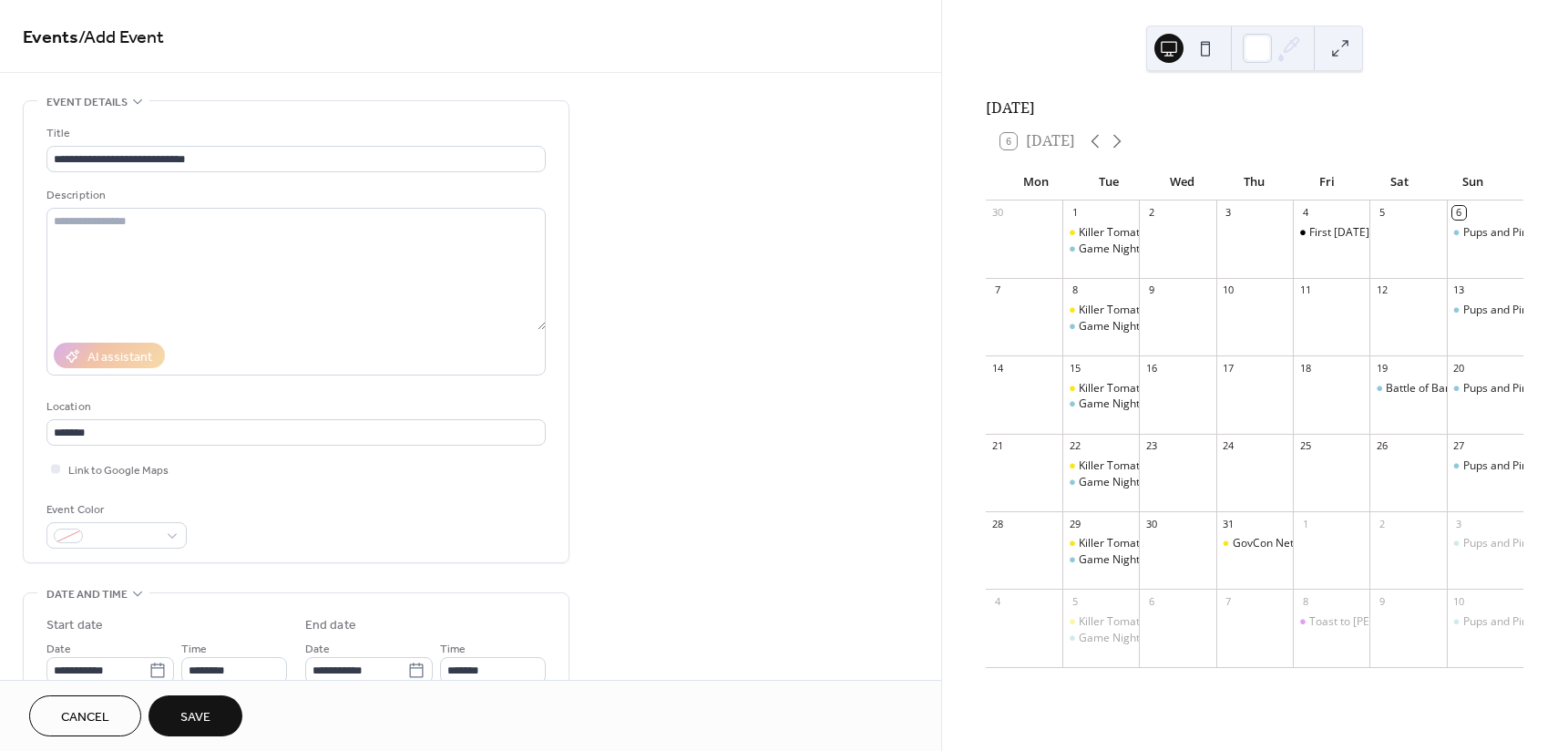 scroll, scrollTop: 426, scrollLeft: 0, axis: vertical 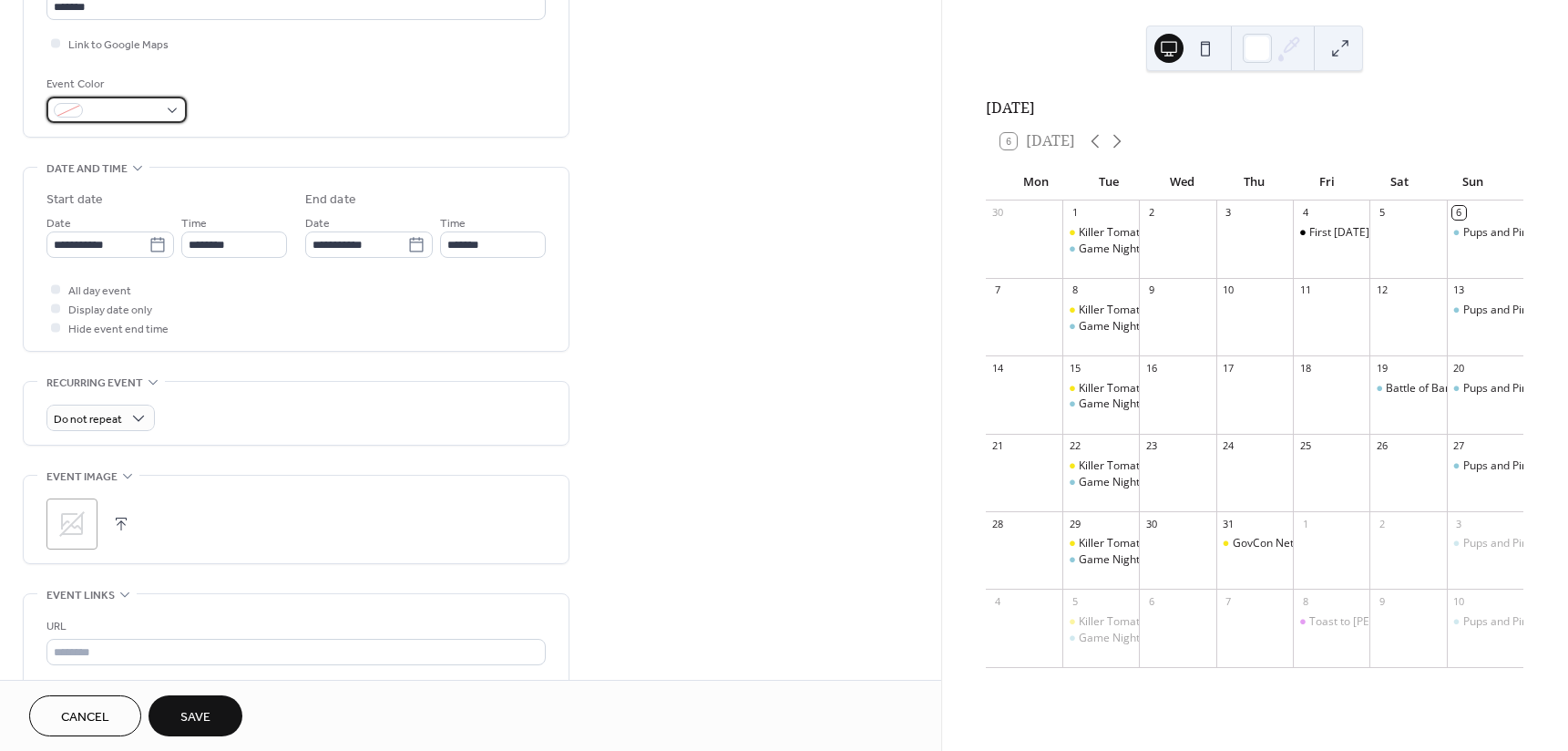 click at bounding box center (117, 109) 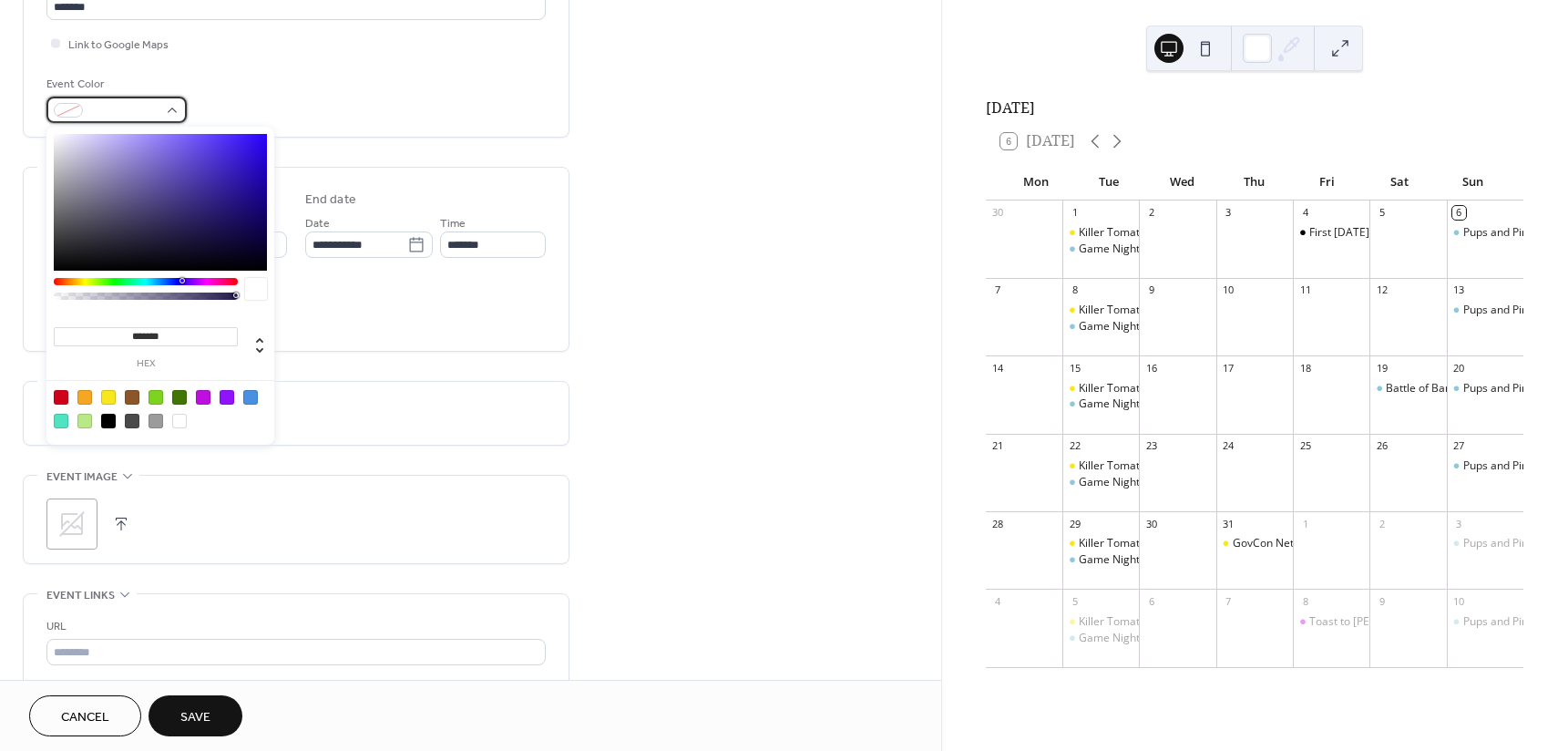 click at bounding box center [117, 109] 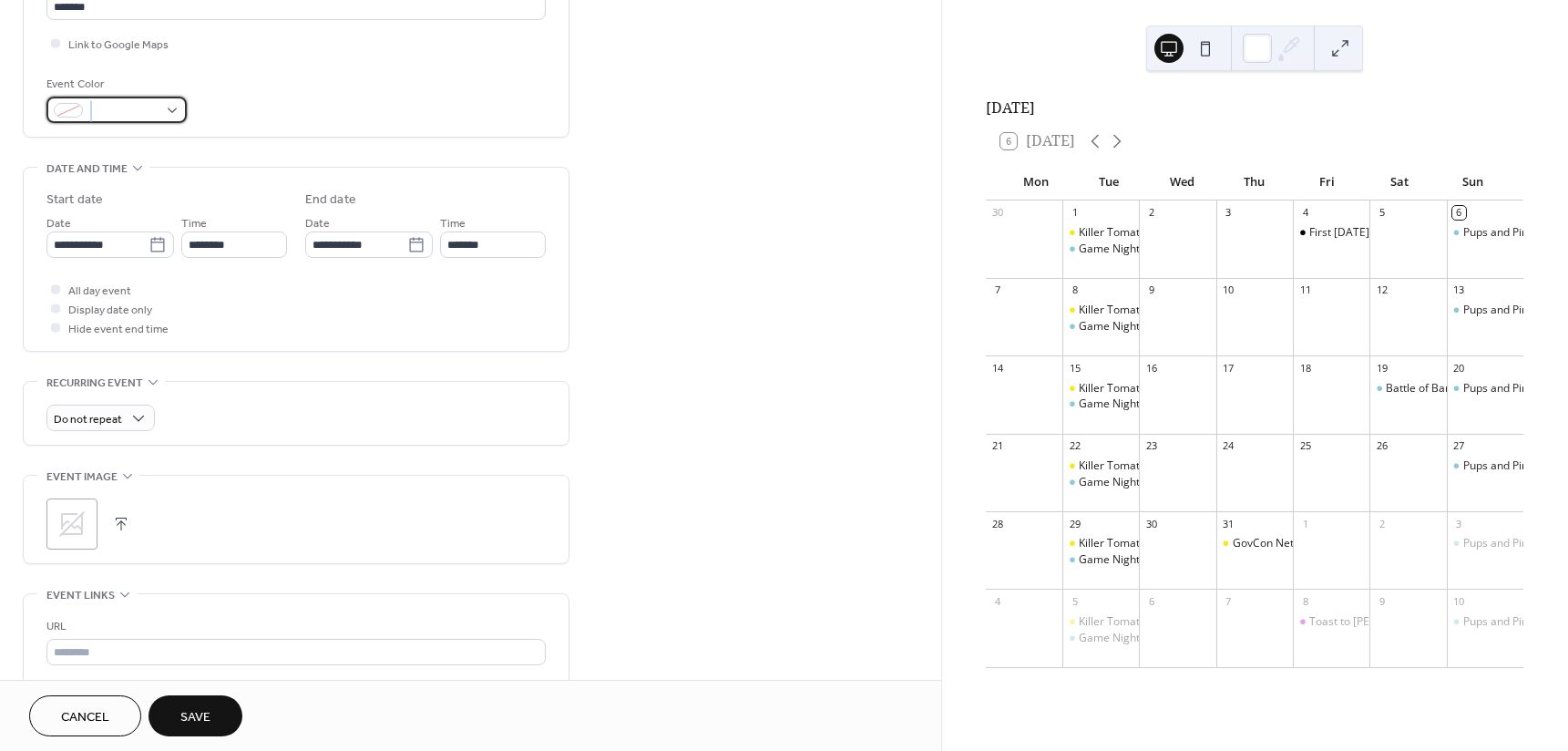 click at bounding box center (117, 109) 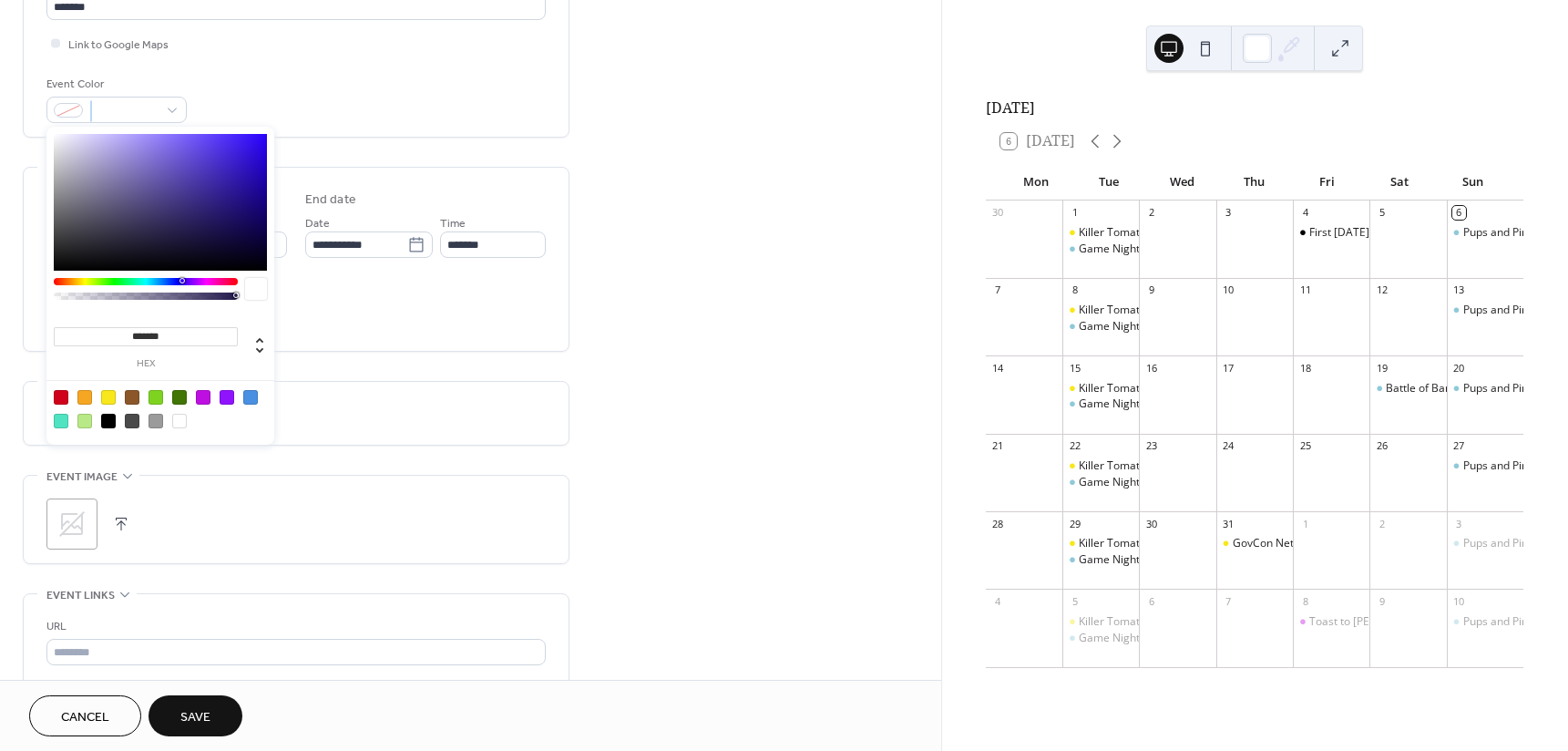 click at bounding box center (227, 397) 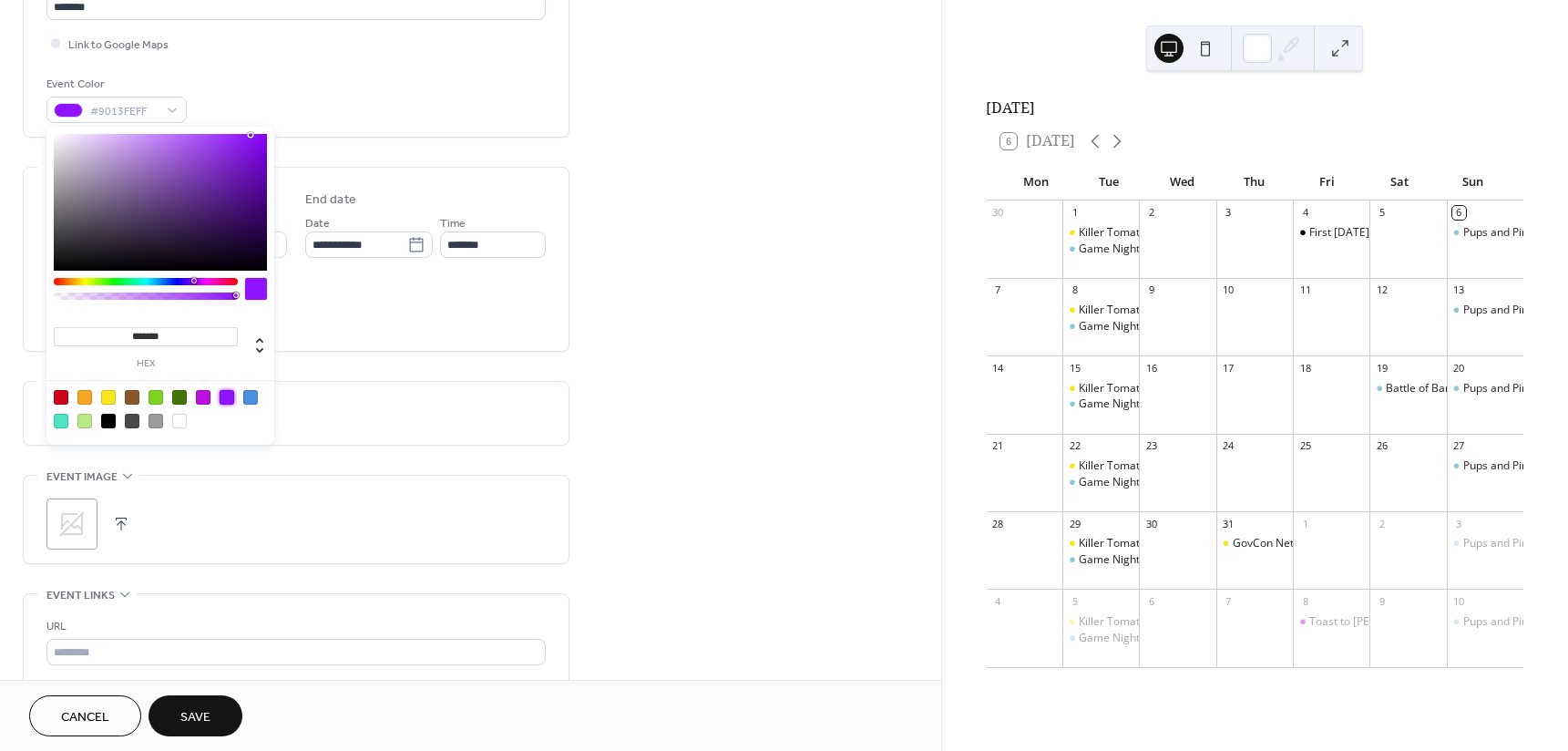 click on "**********" at bounding box center (296, 292) 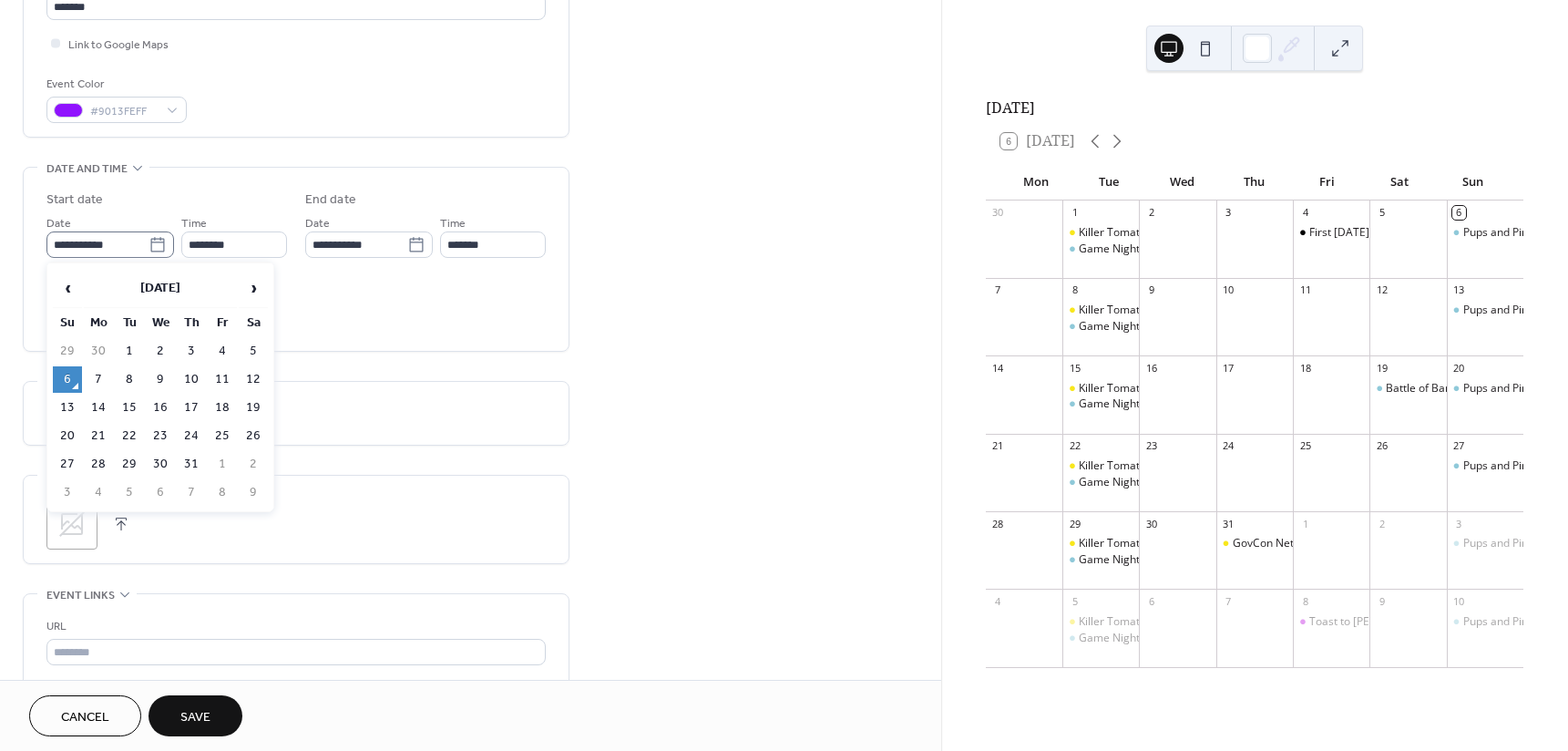 click 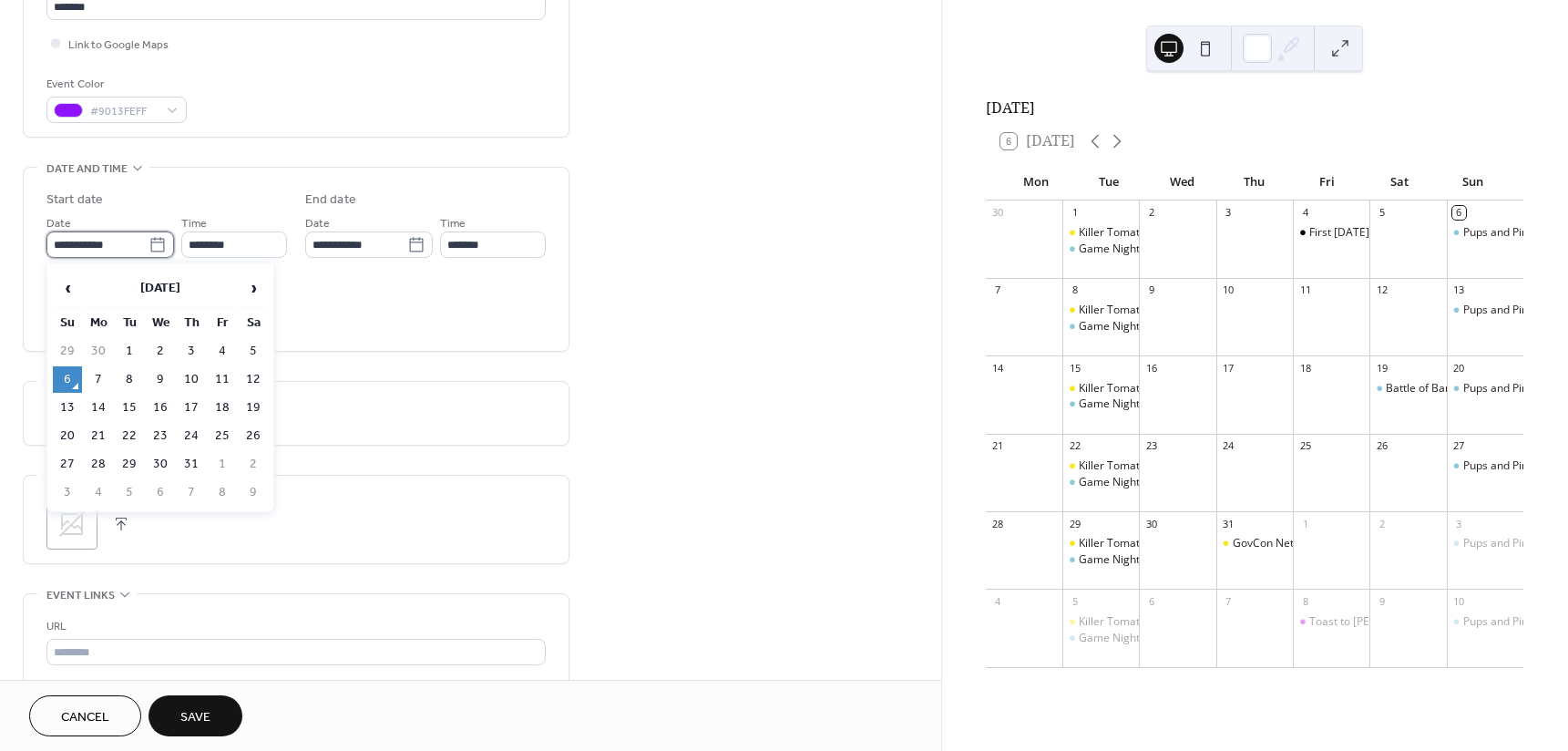 click on "**********" at bounding box center (97, 244) 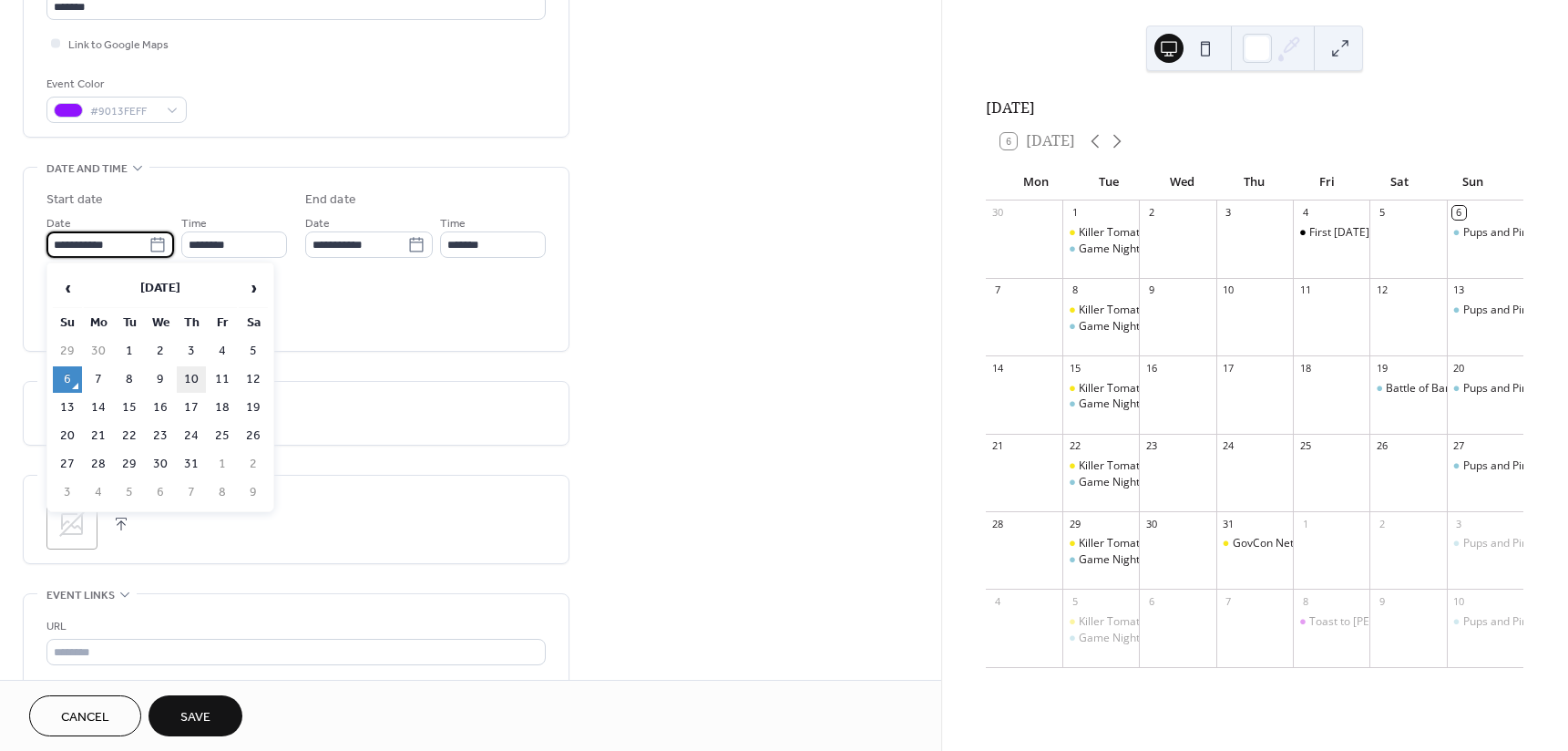 click on "10" at bounding box center (191, 379) 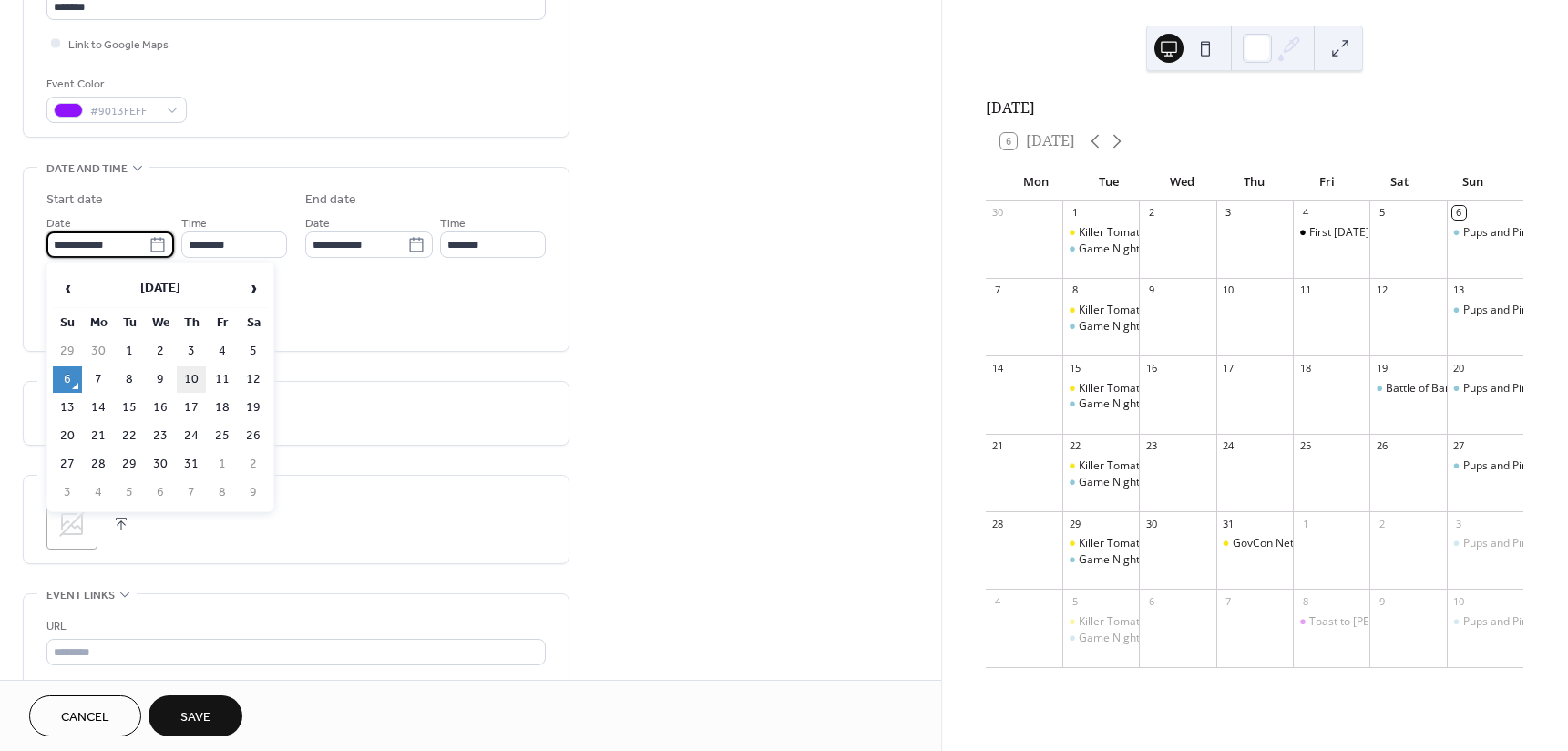 type on "**********" 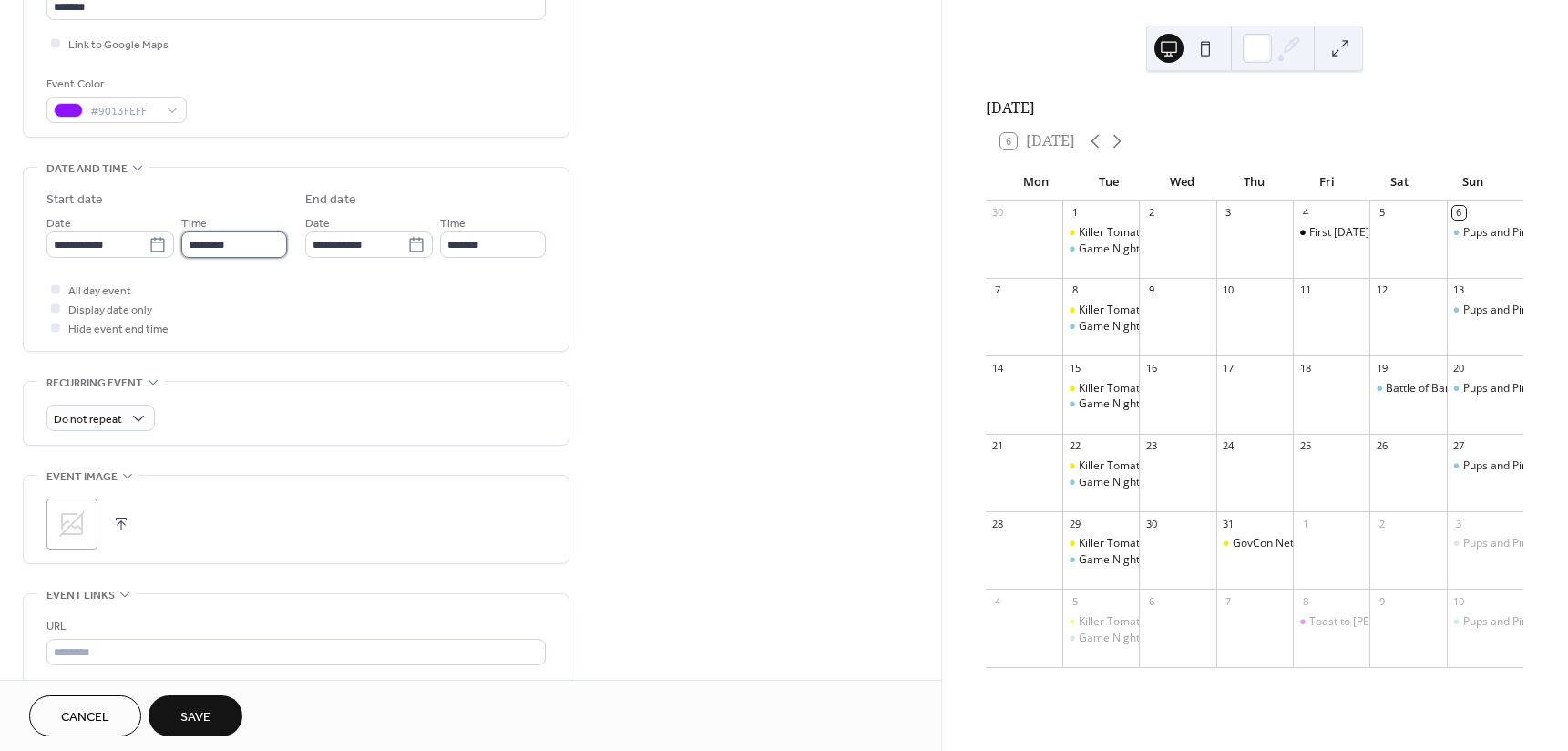 click on "********" at bounding box center (234, 244) 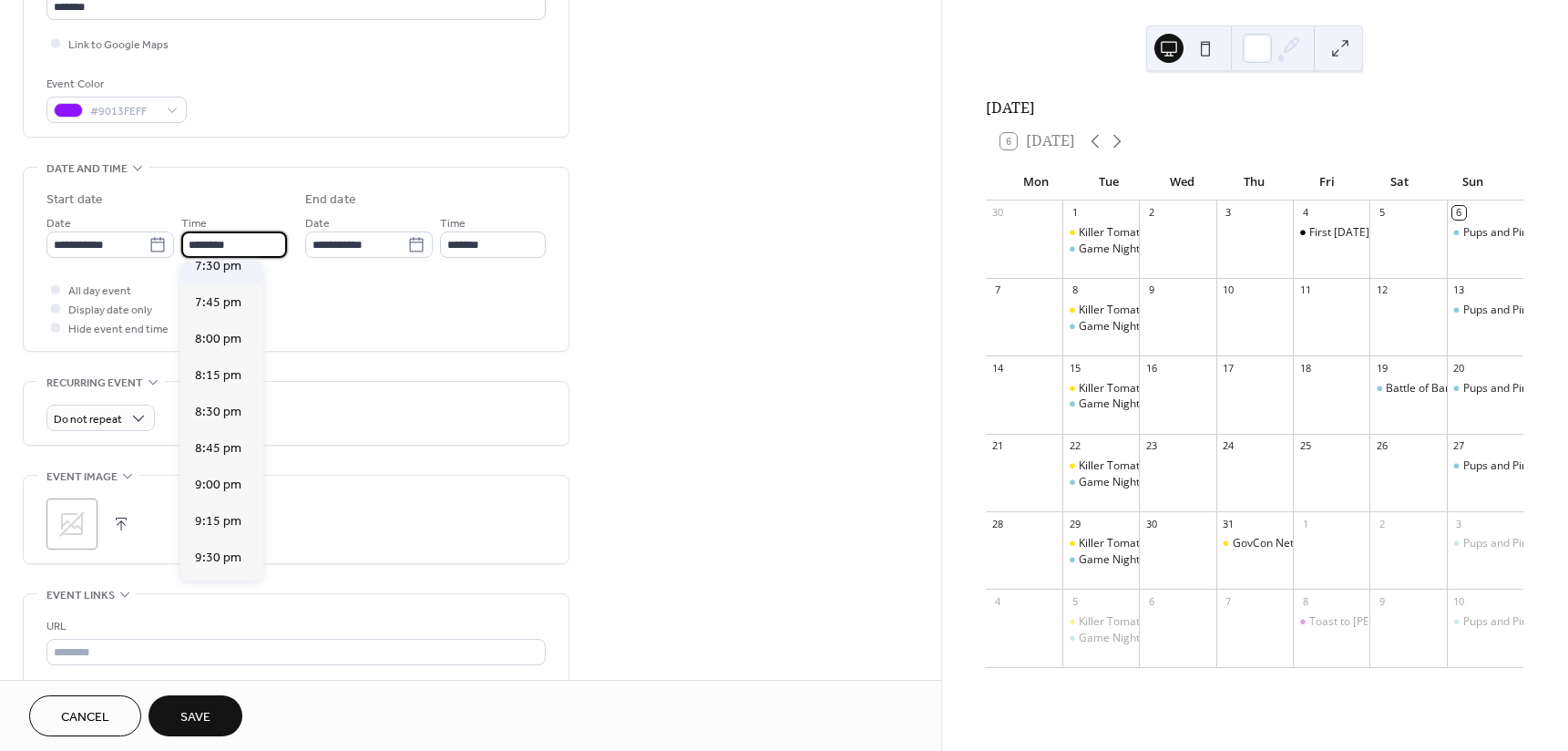 scroll, scrollTop: 2644, scrollLeft: 0, axis: vertical 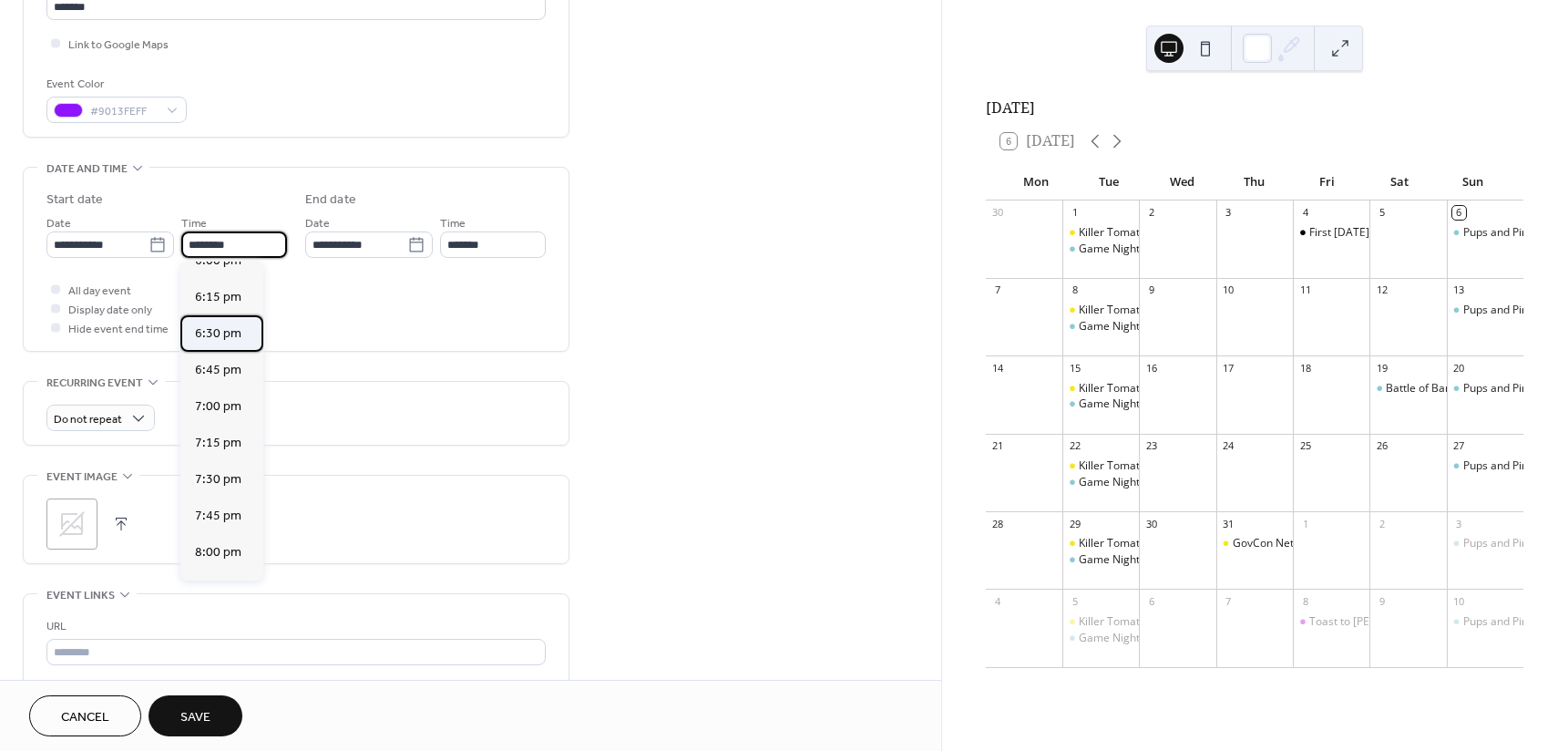 click on "6:30 pm" at bounding box center [218, 334] 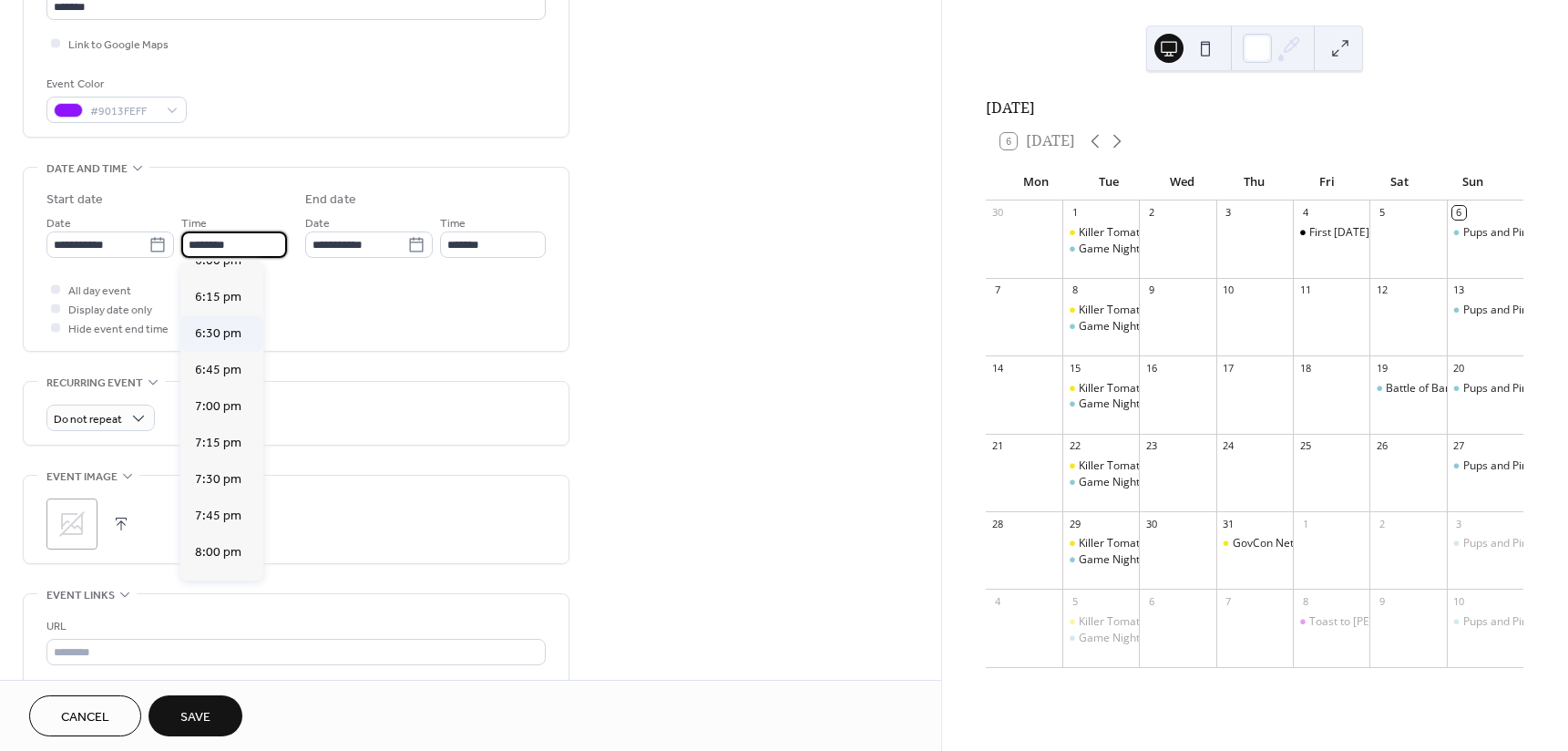 type on "*******" 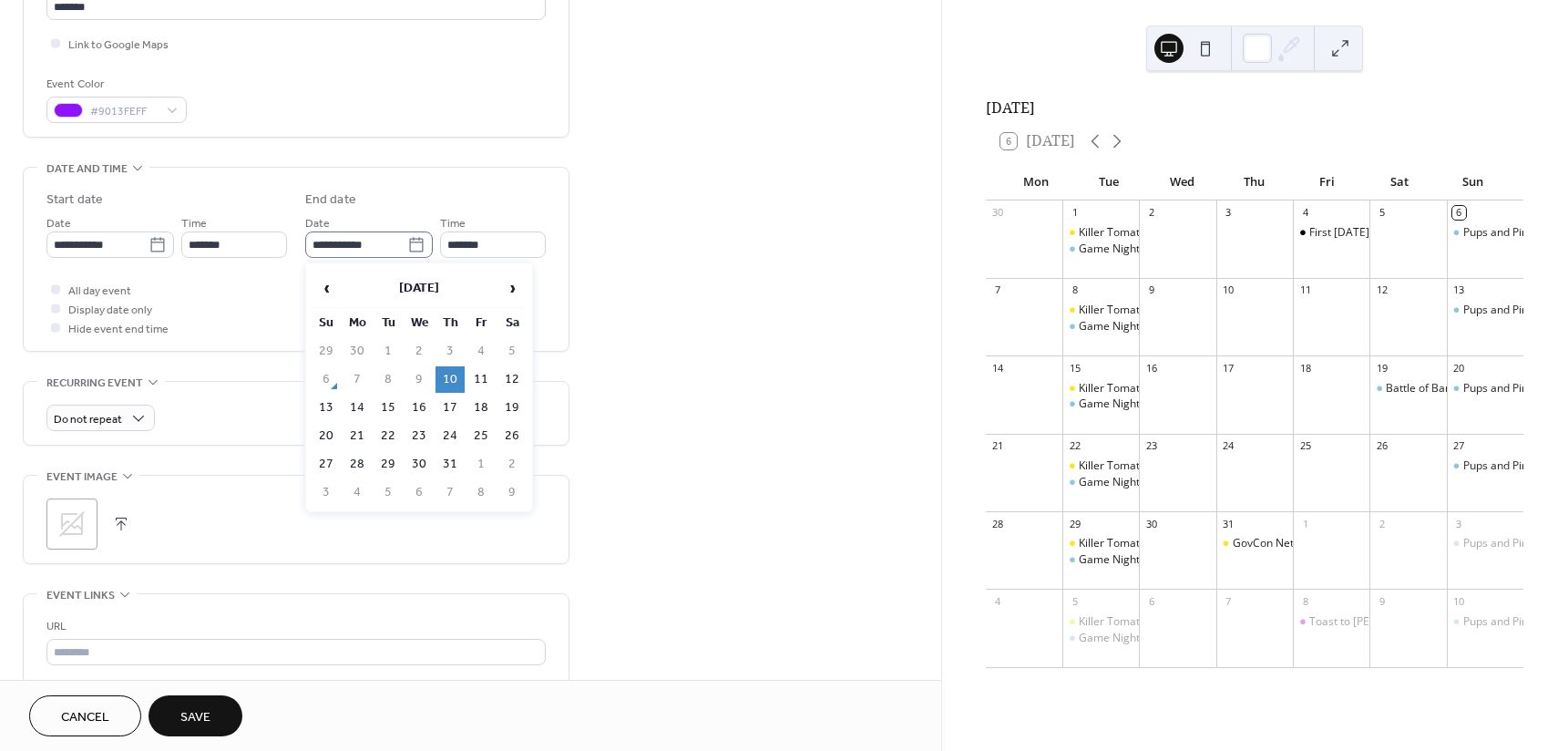 click 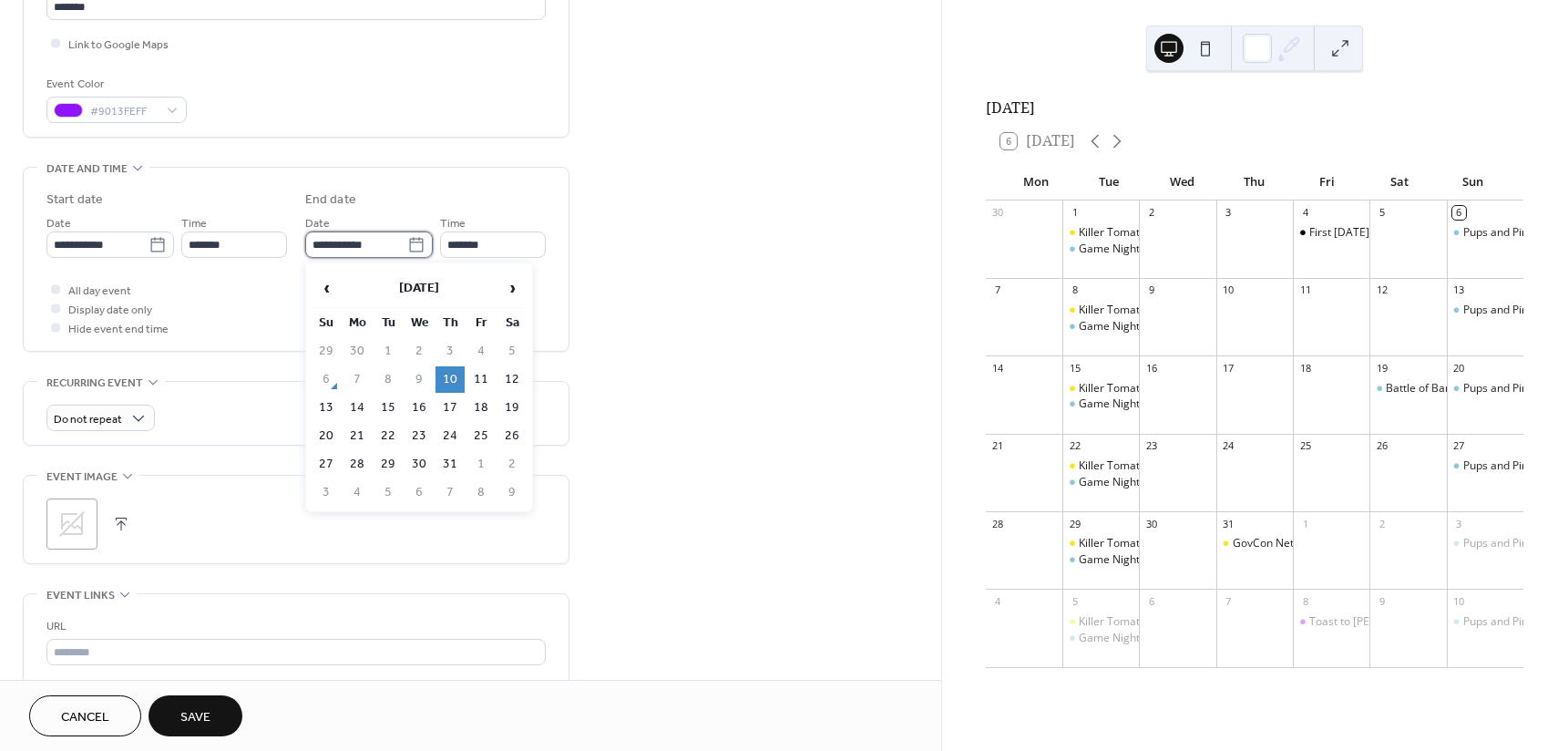 click on "**********" at bounding box center [356, 244] 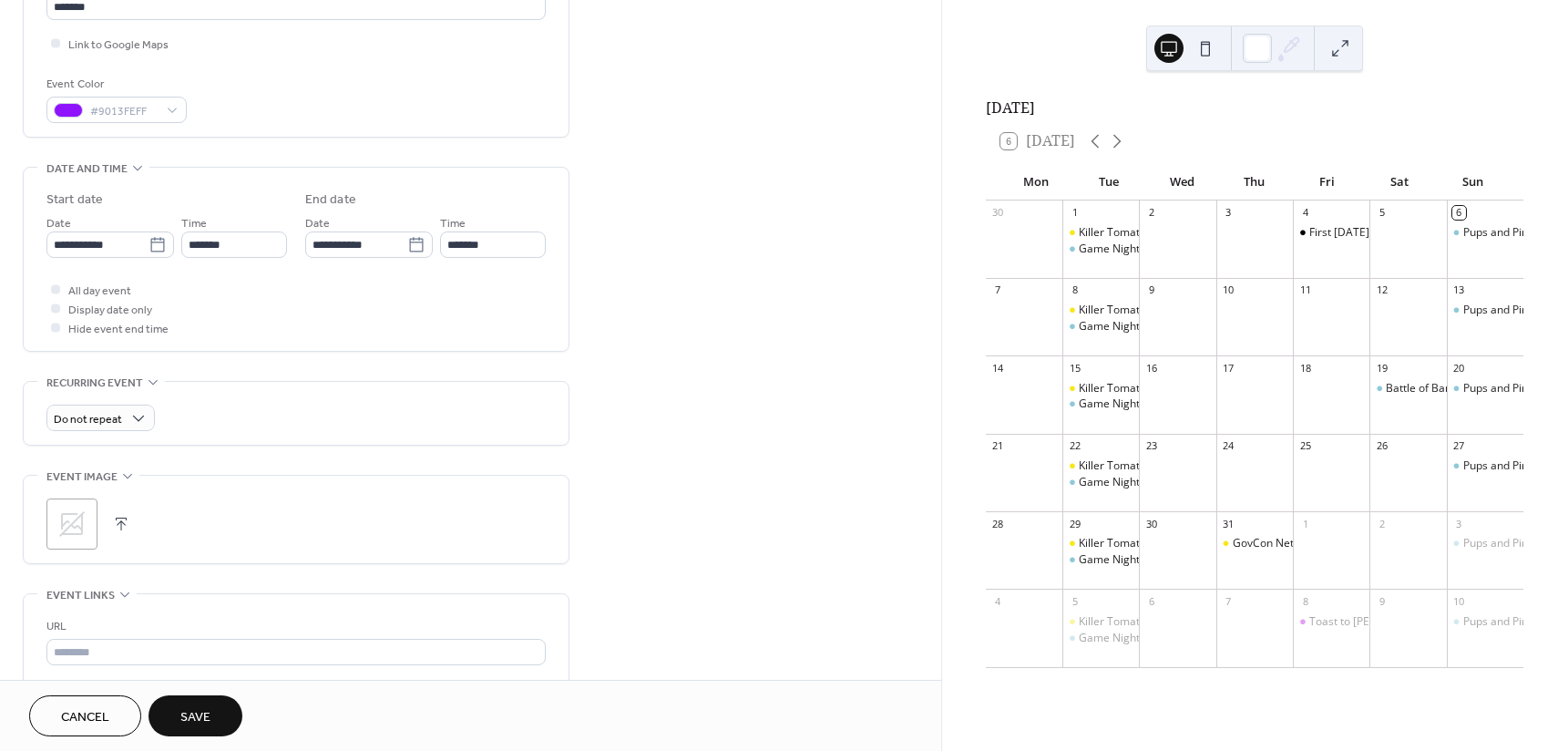 click on "Time *******" at bounding box center [493, 235] 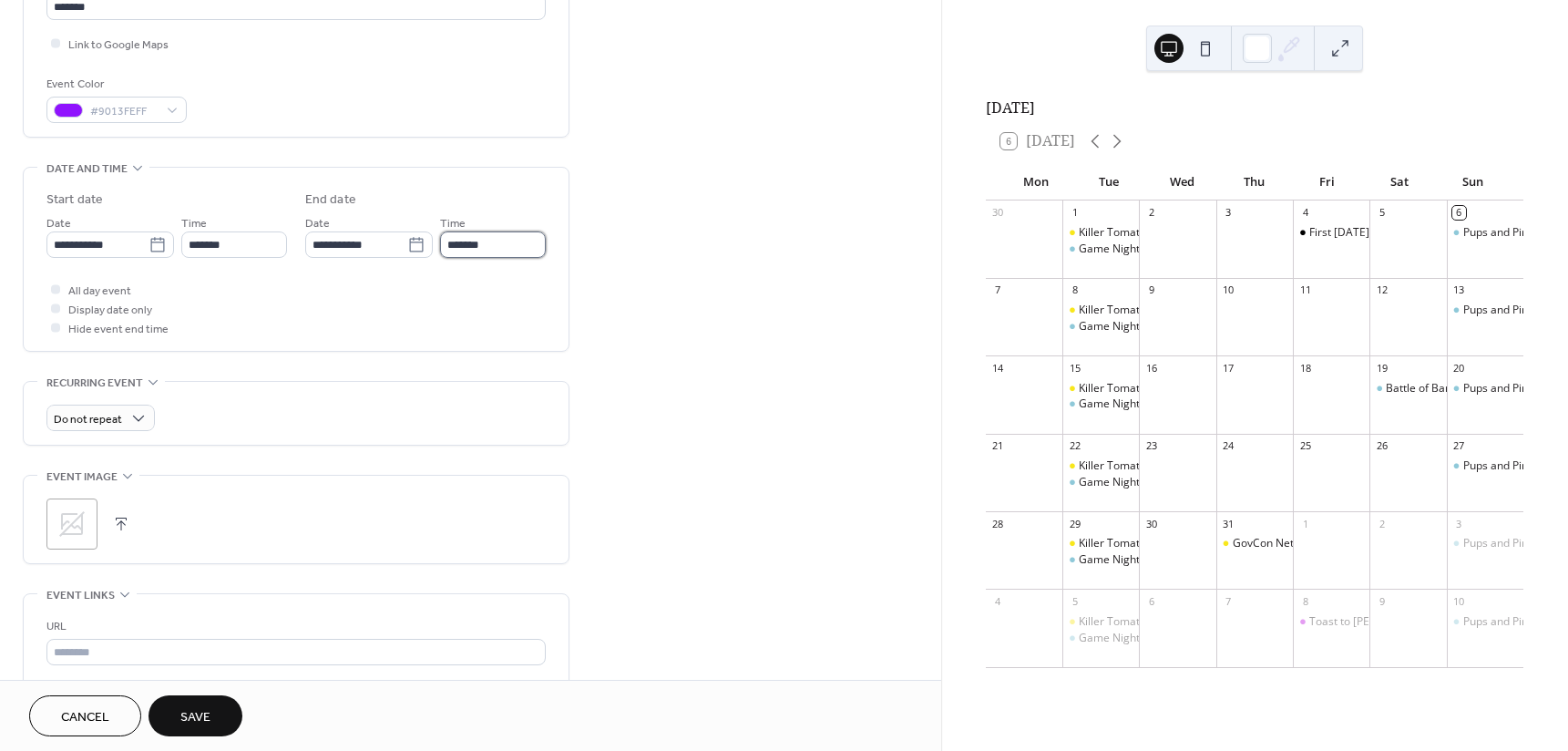 click on "*******" at bounding box center (493, 244) 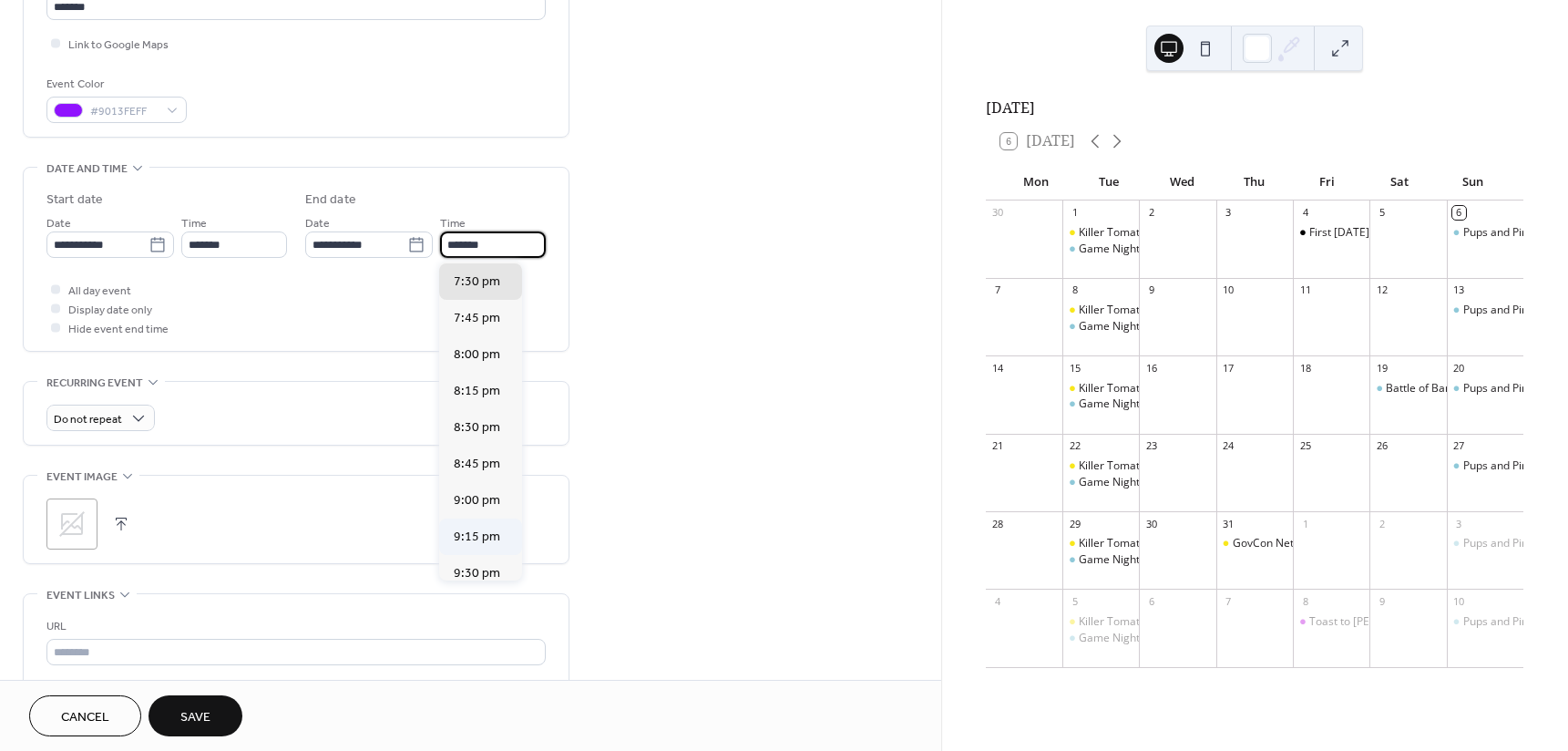 scroll, scrollTop: 212, scrollLeft: 0, axis: vertical 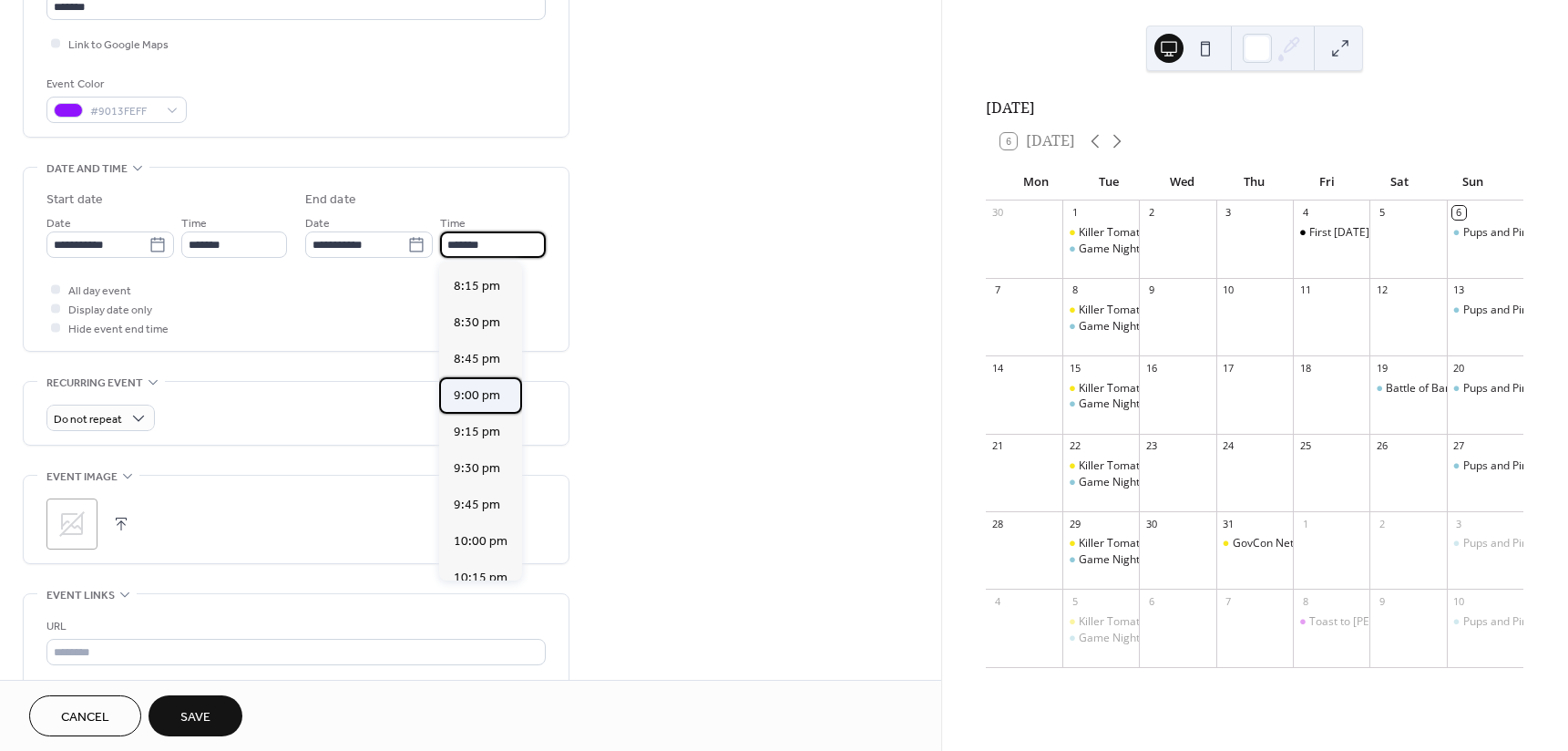 click on "9:00 pm" at bounding box center (477, 396) 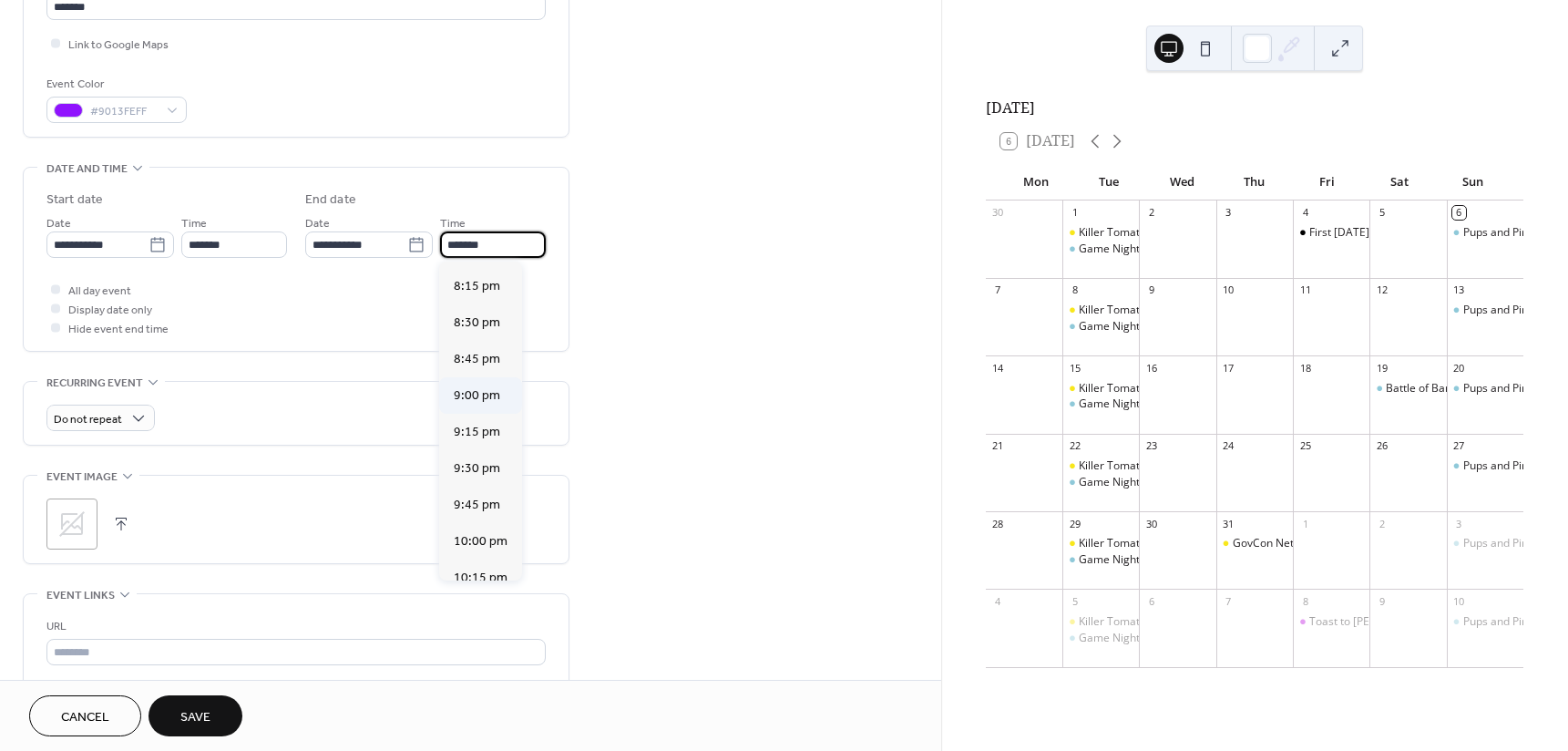 type on "*******" 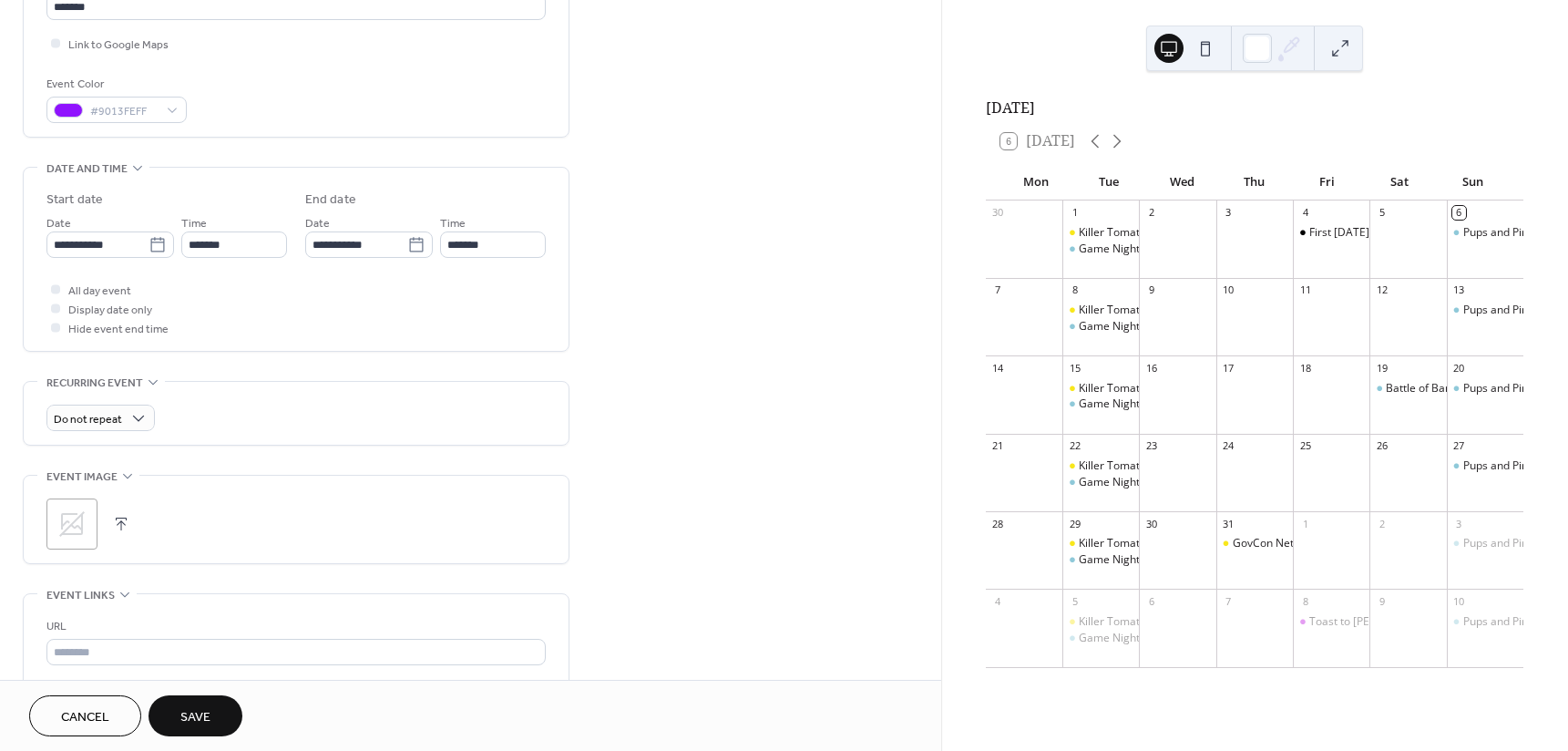 scroll, scrollTop: 638, scrollLeft: 0, axis: vertical 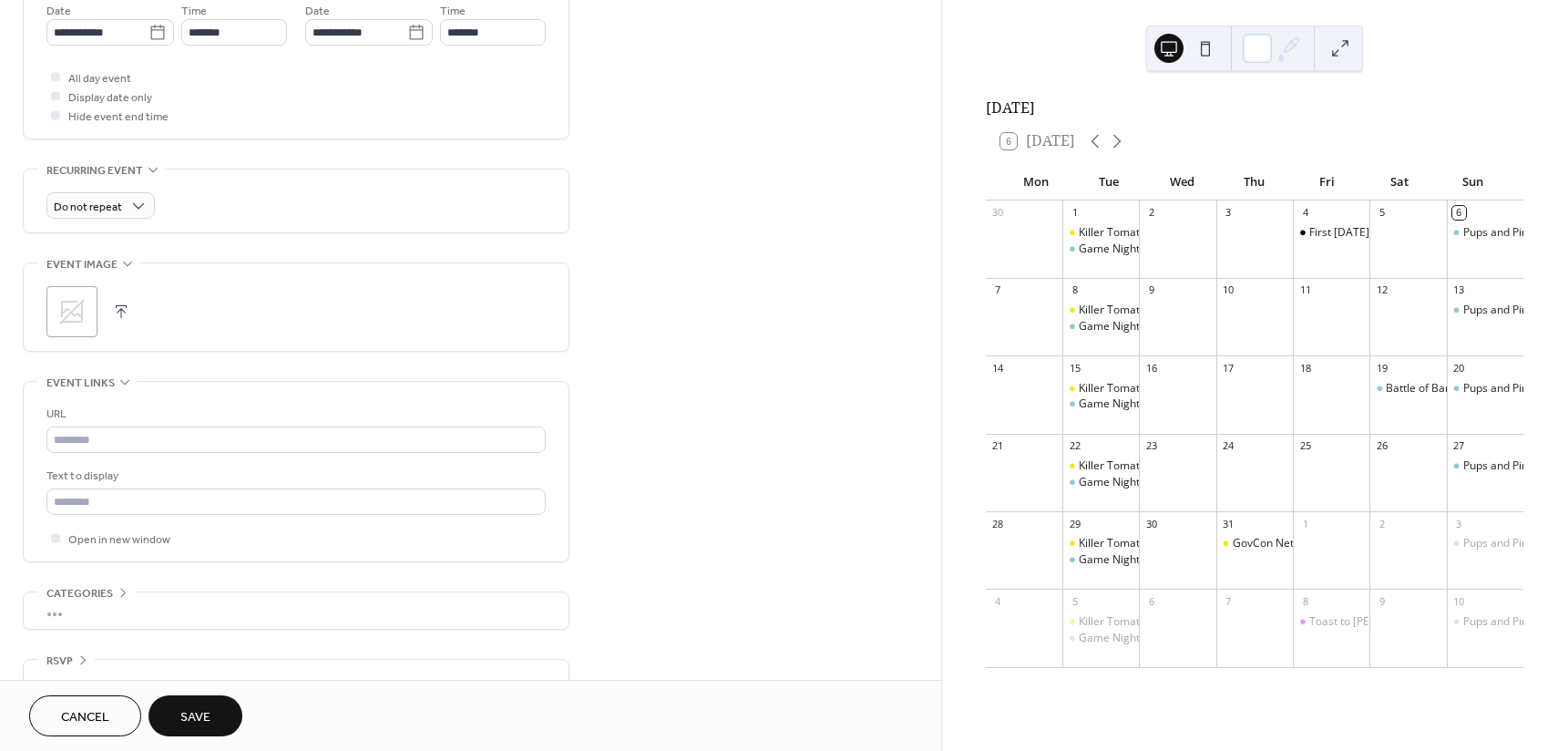 click on "Save" at bounding box center [195, 717] 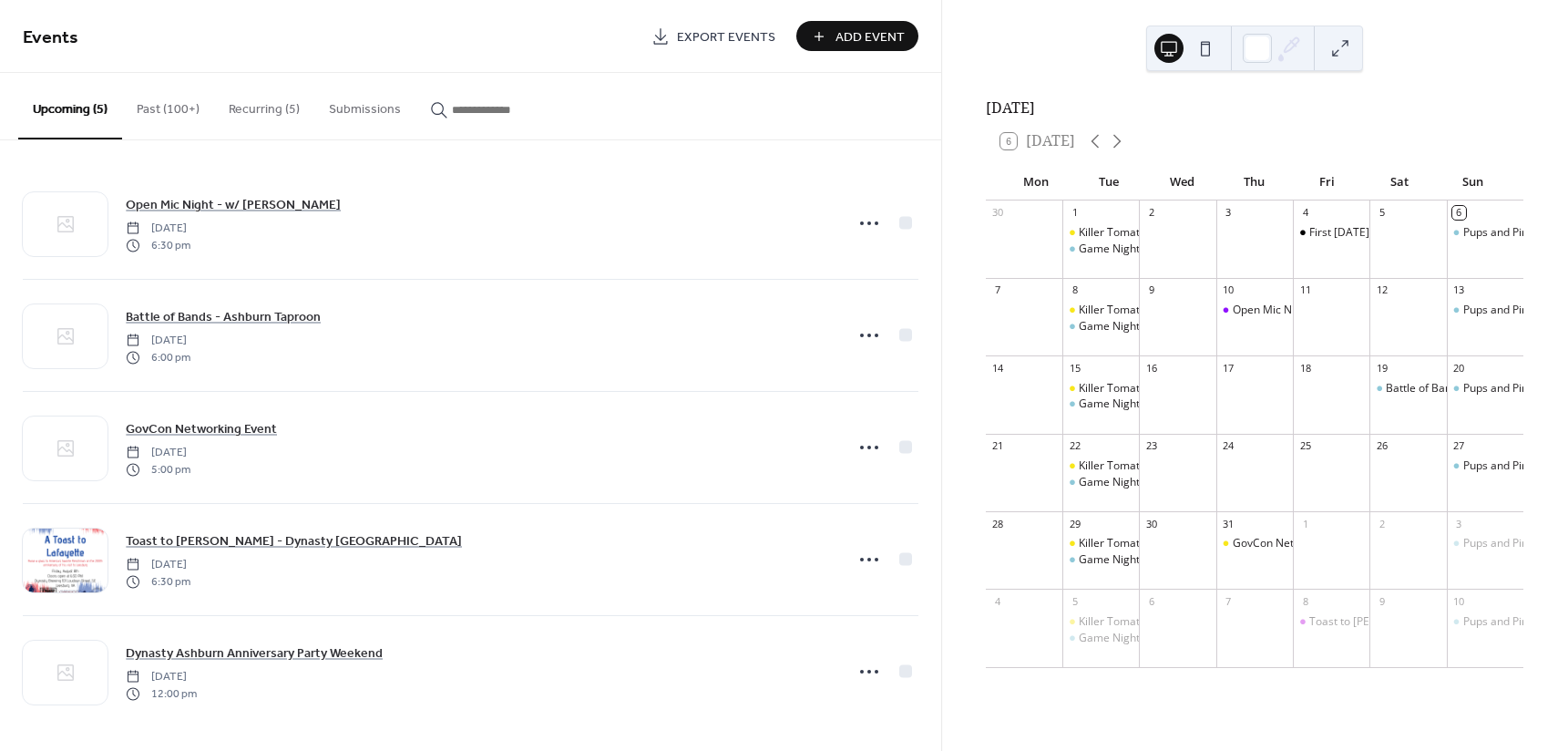 click on "Add Event" at bounding box center [870, 37] 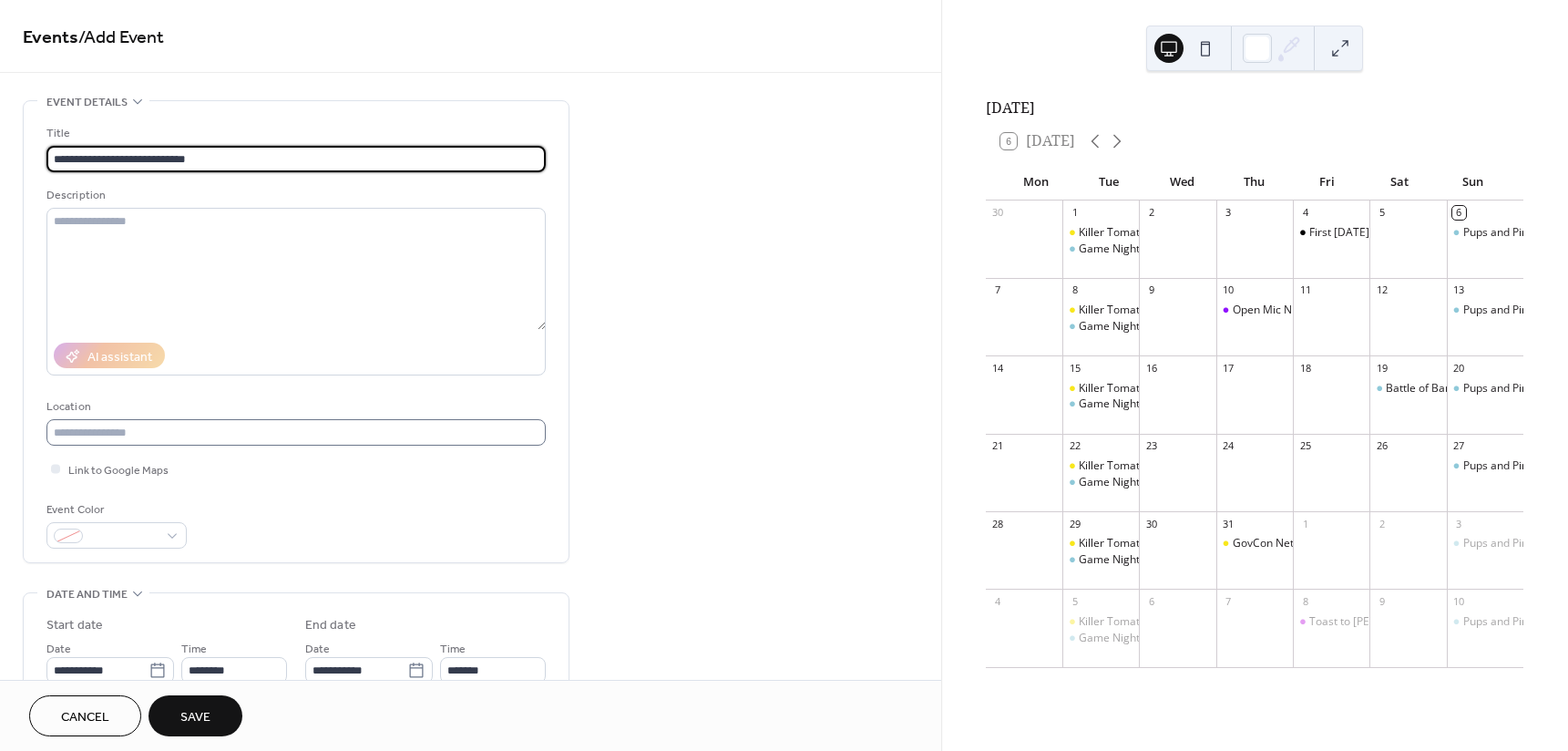 type on "**********" 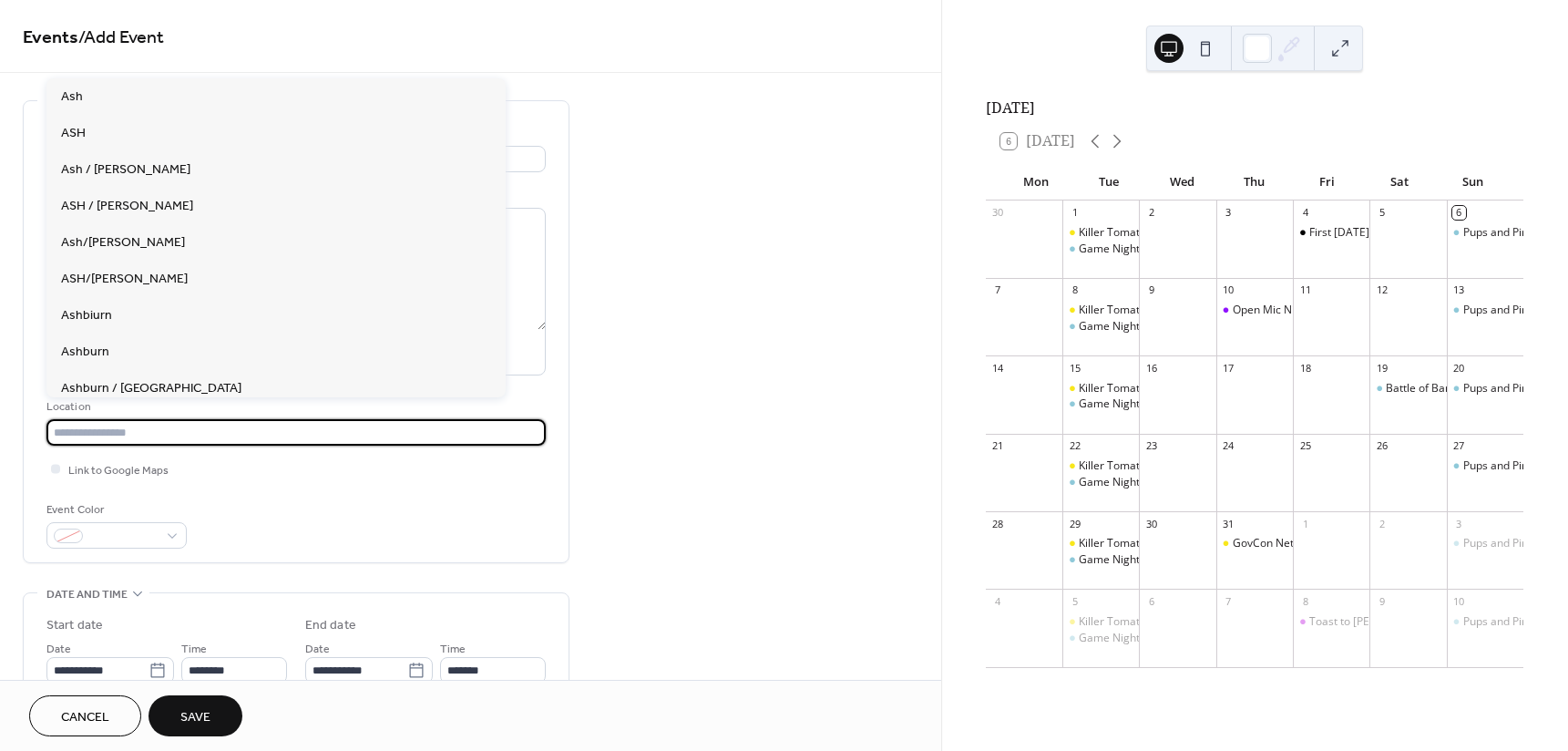 click at bounding box center (296, 432) 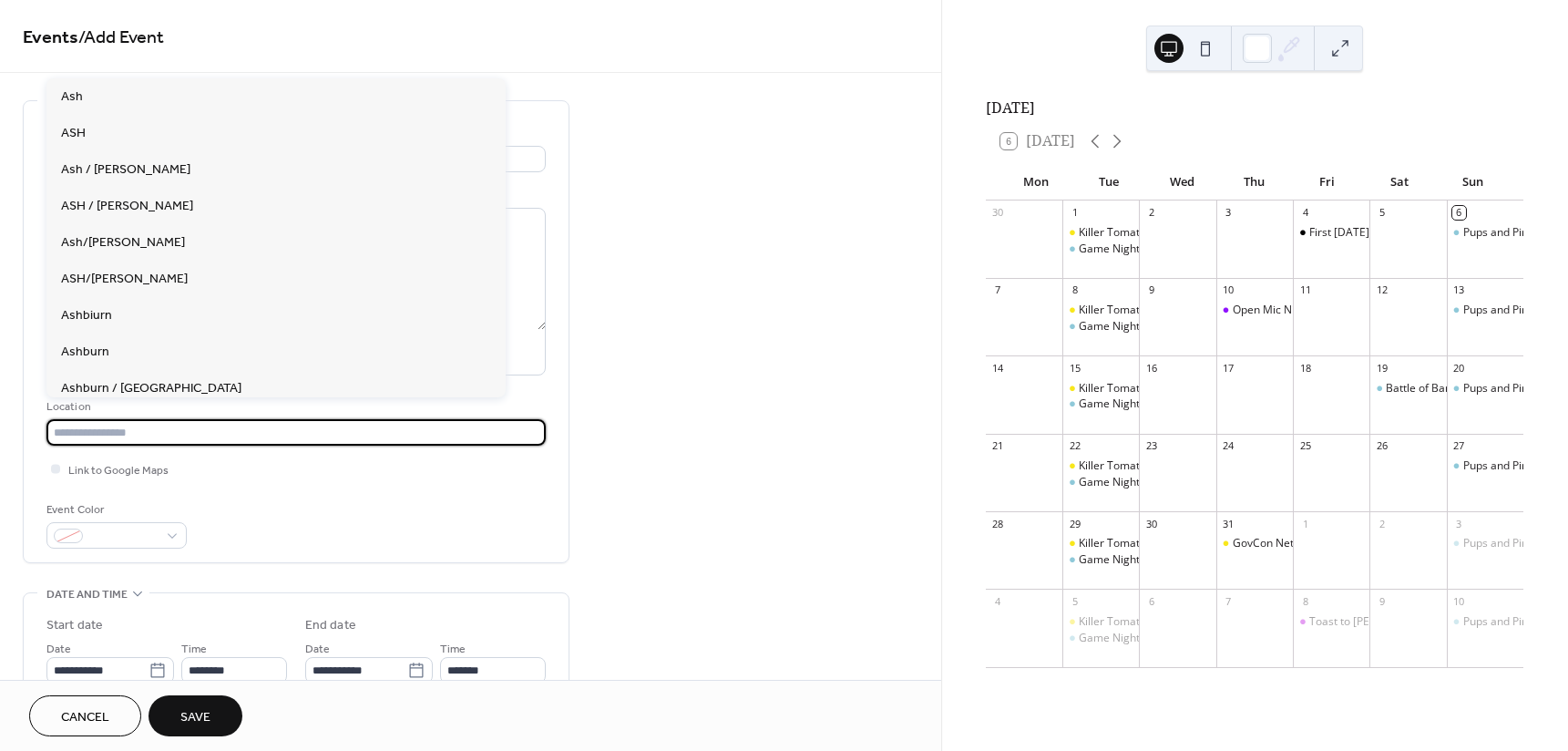 type on "*******" 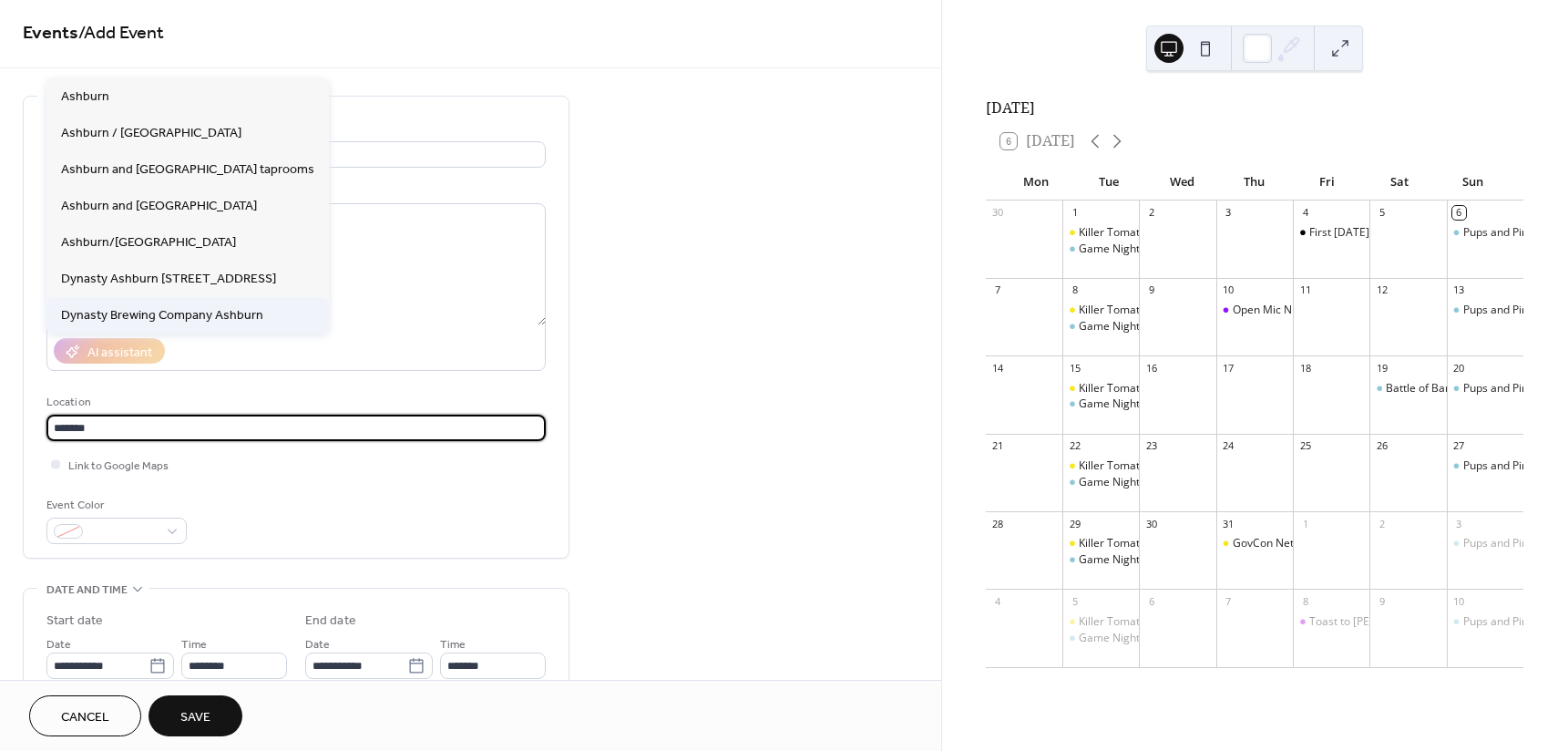 scroll, scrollTop: 0, scrollLeft: 0, axis: both 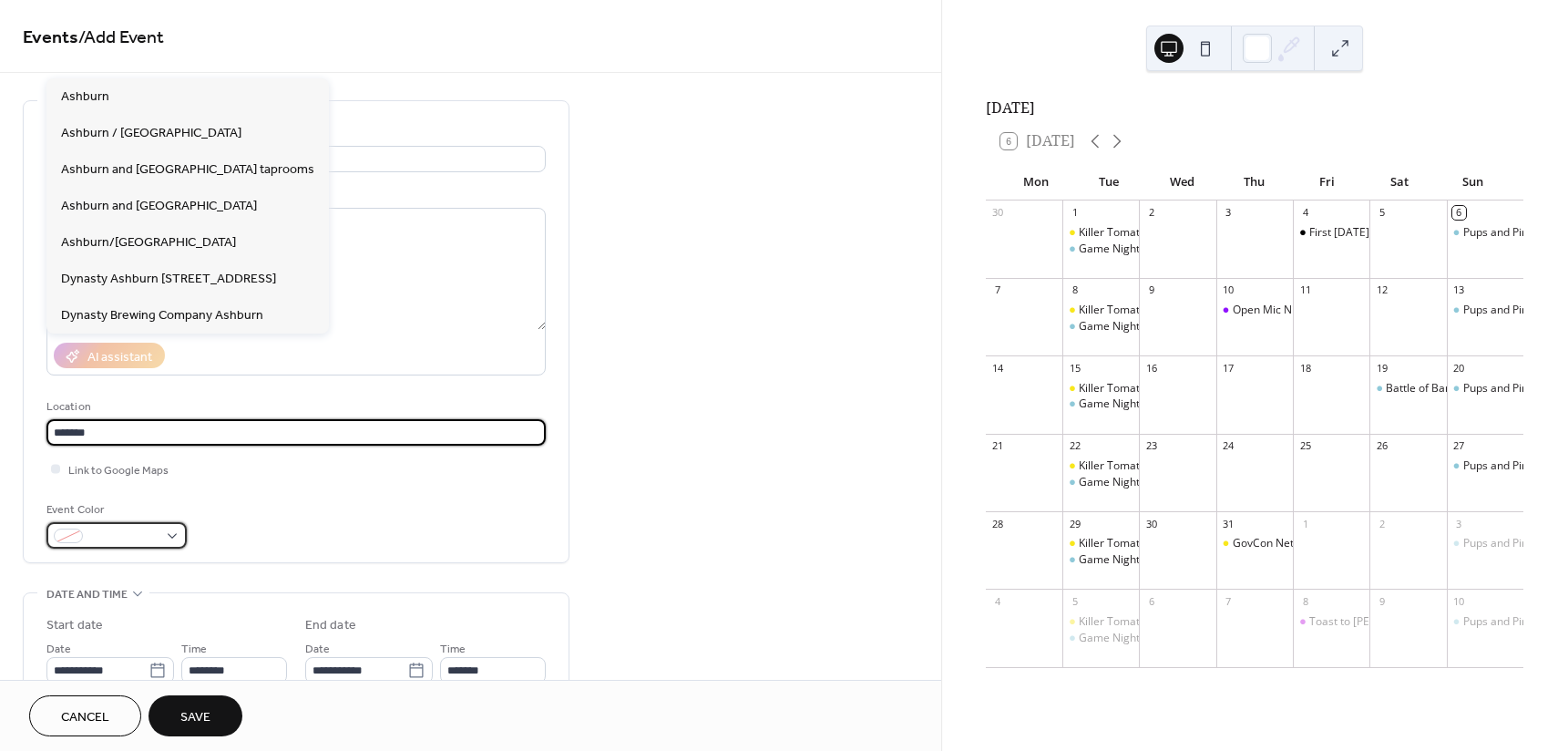 click at bounding box center [117, 535] 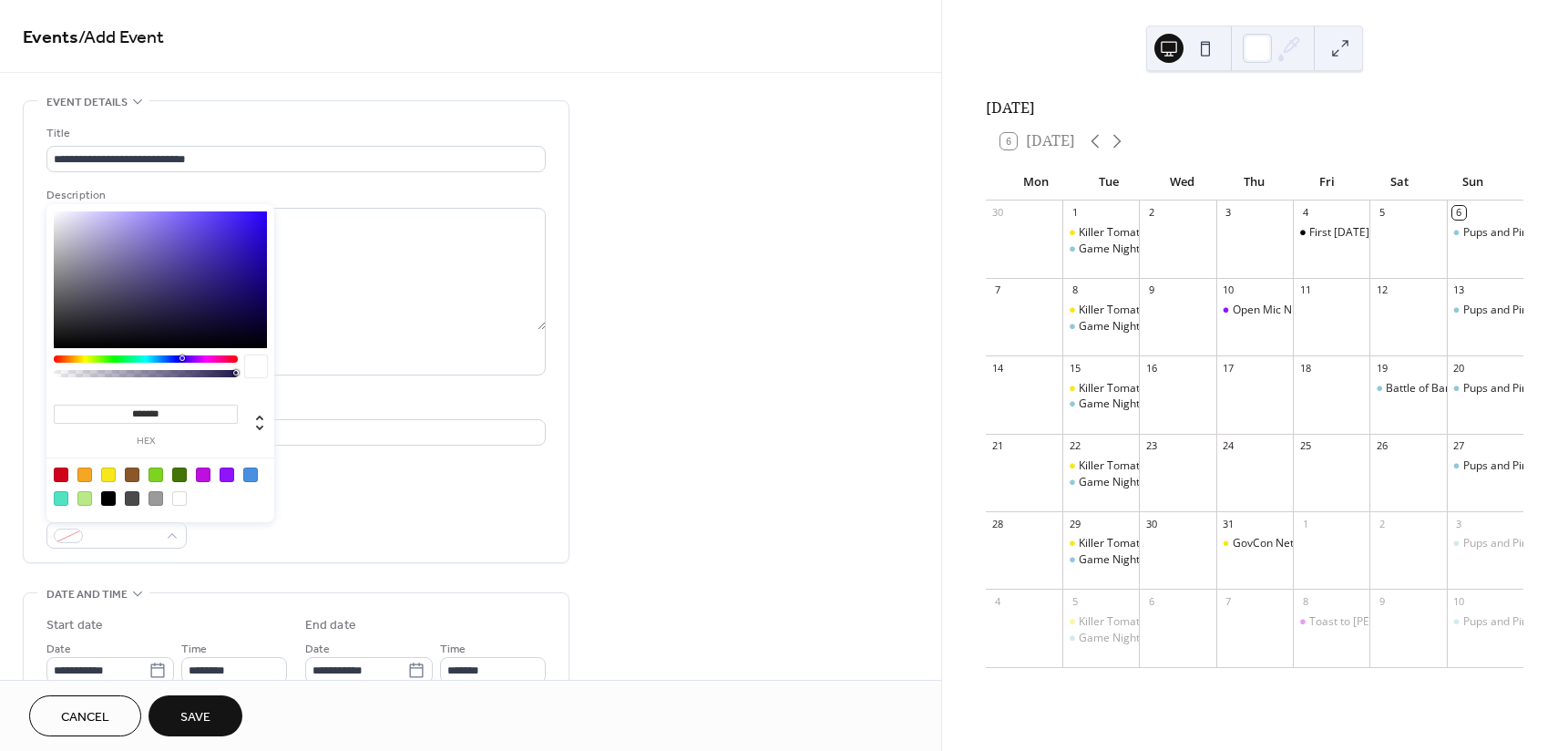 click at bounding box center (108, 475) 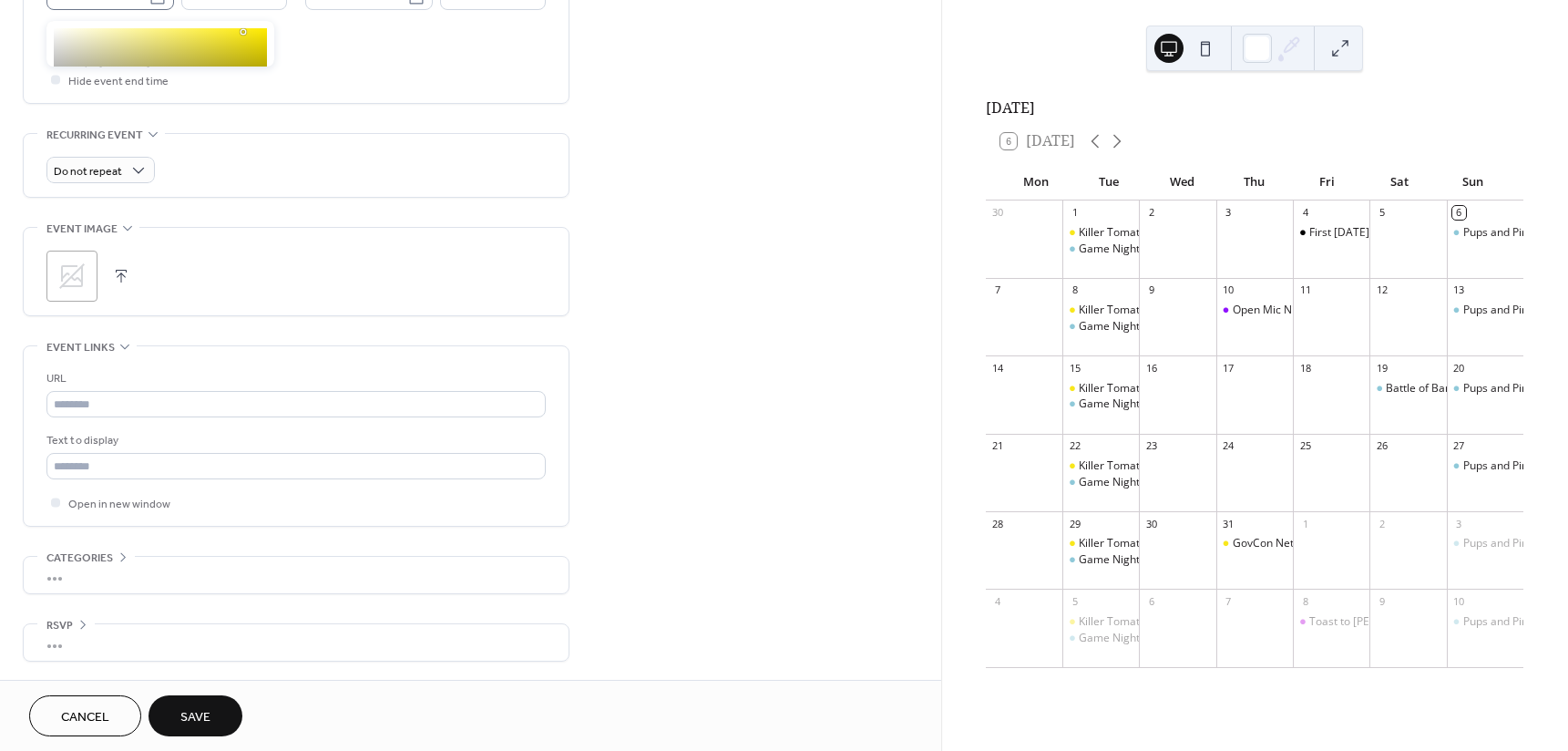 scroll, scrollTop: 212, scrollLeft: 0, axis: vertical 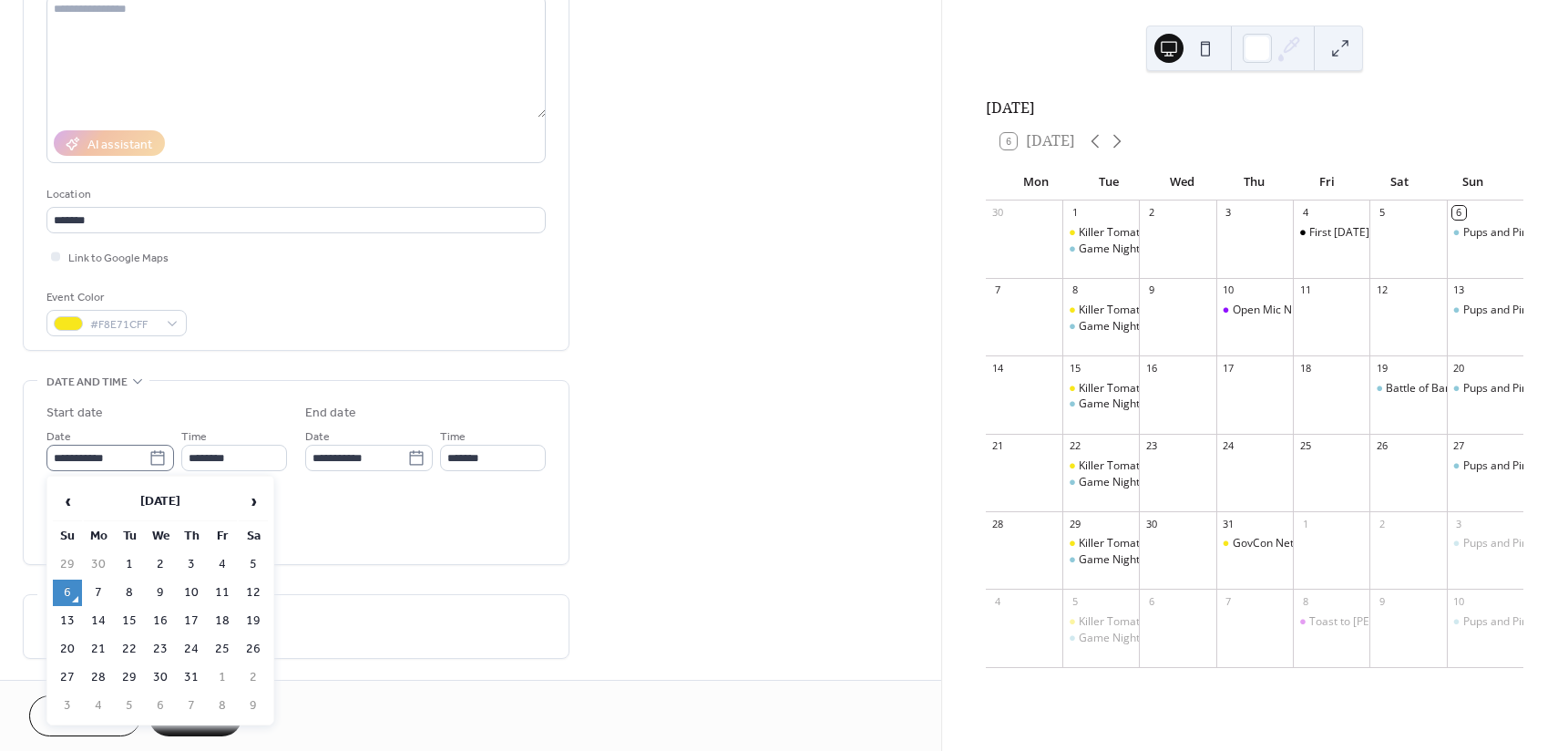 click 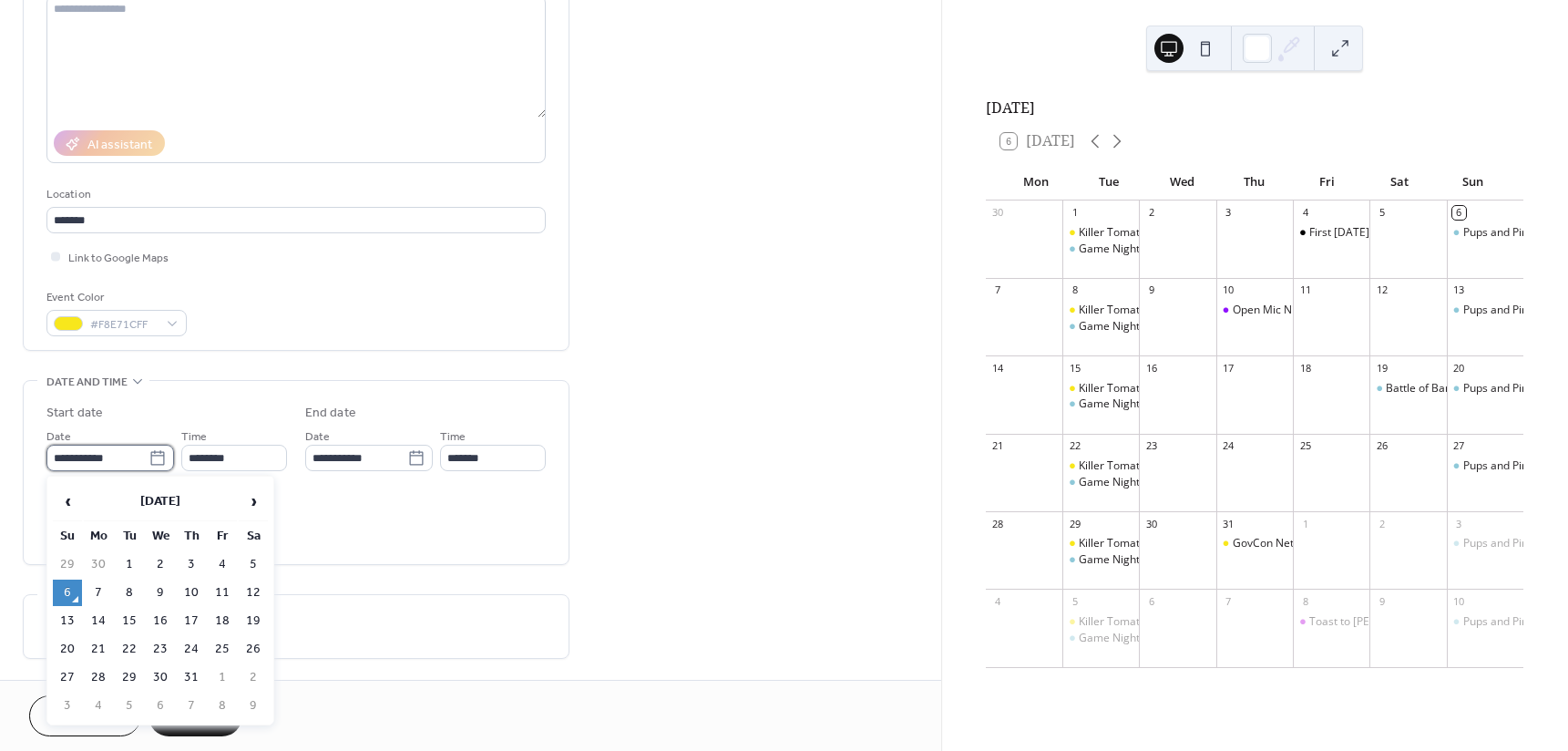 click on "**********" at bounding box center [97, 458] 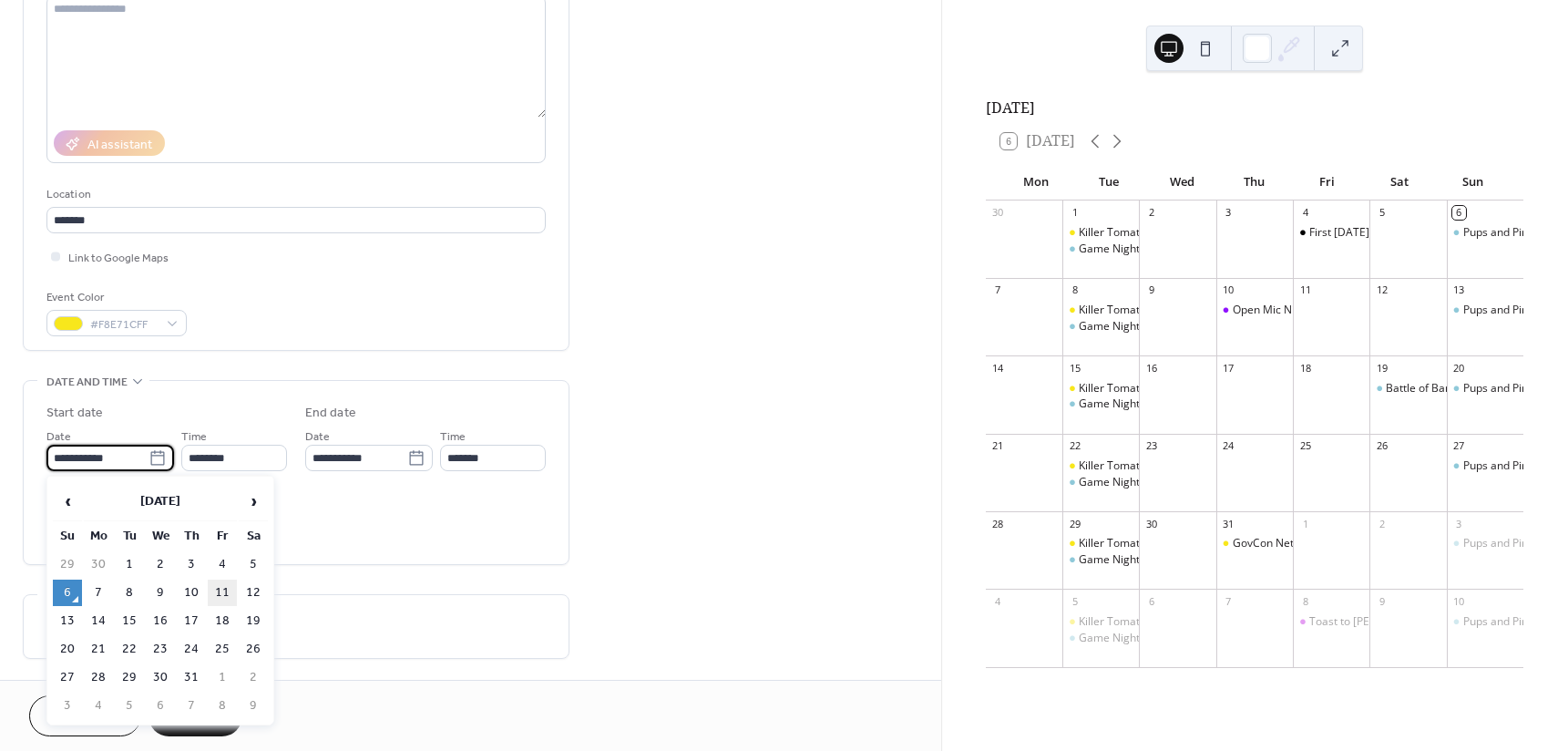 click on "11" at bounding box center (222, 592) 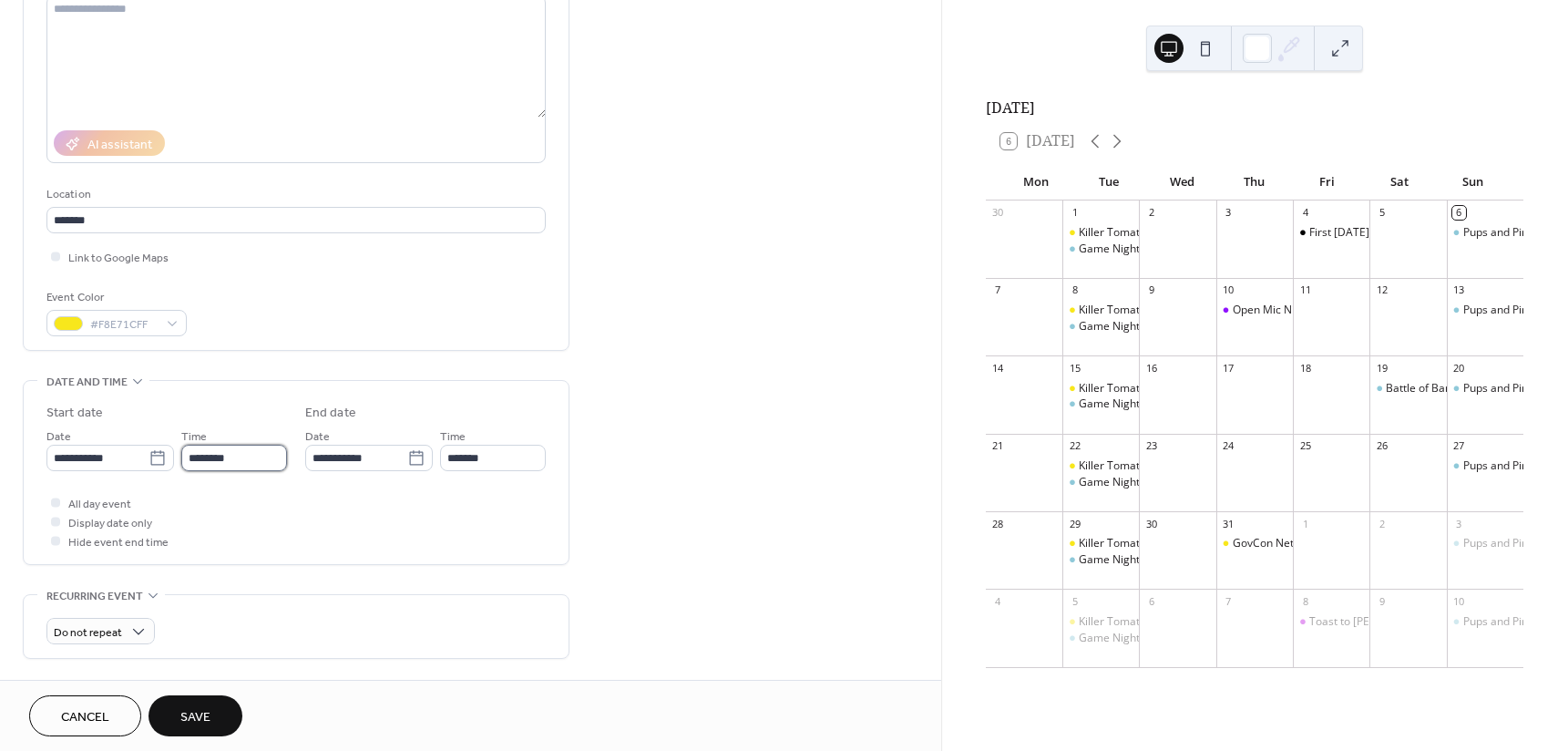 click on "********" at bounding box center (234, 458) 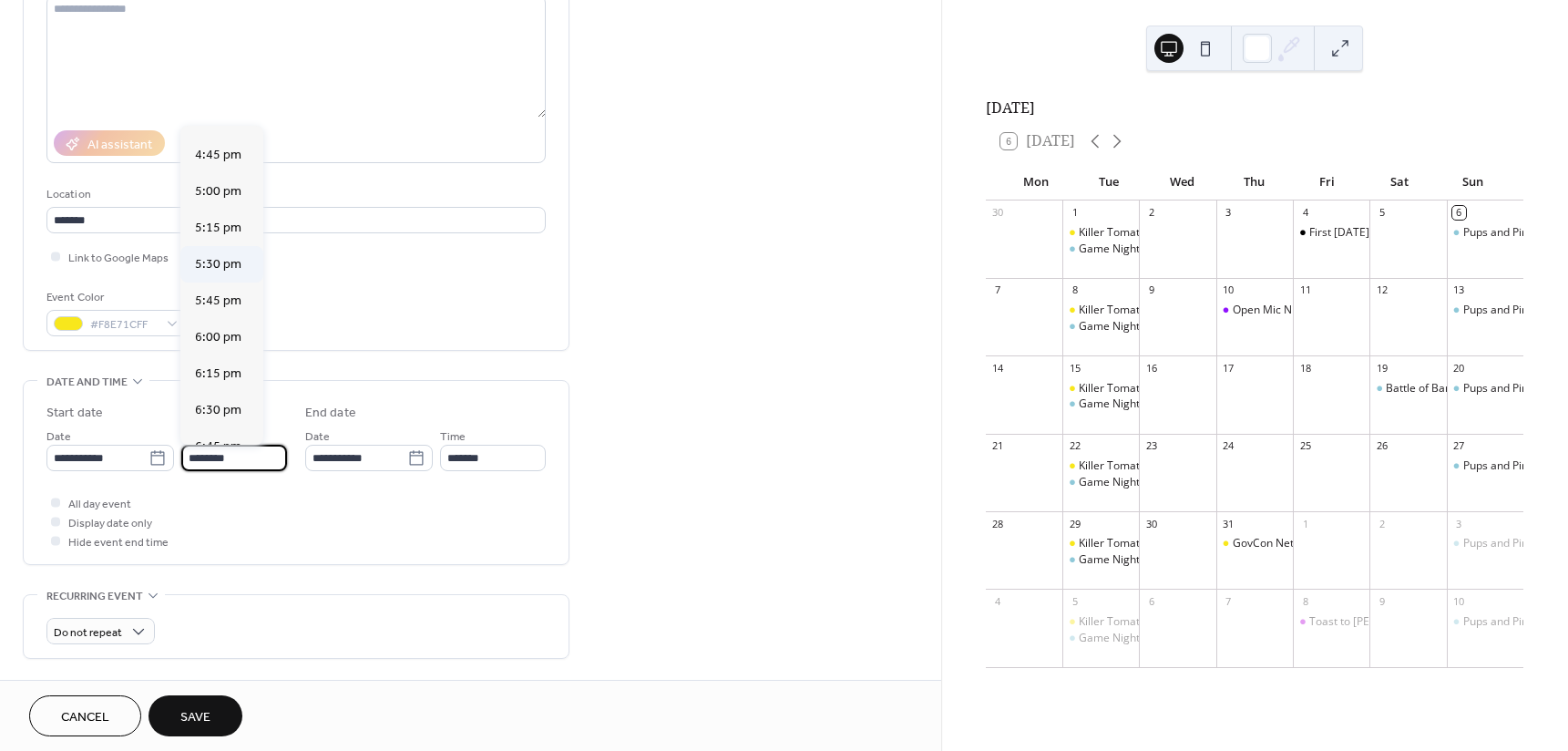 scroll, scrollTop: 2644, scrollLeft: 0, axis: vertical 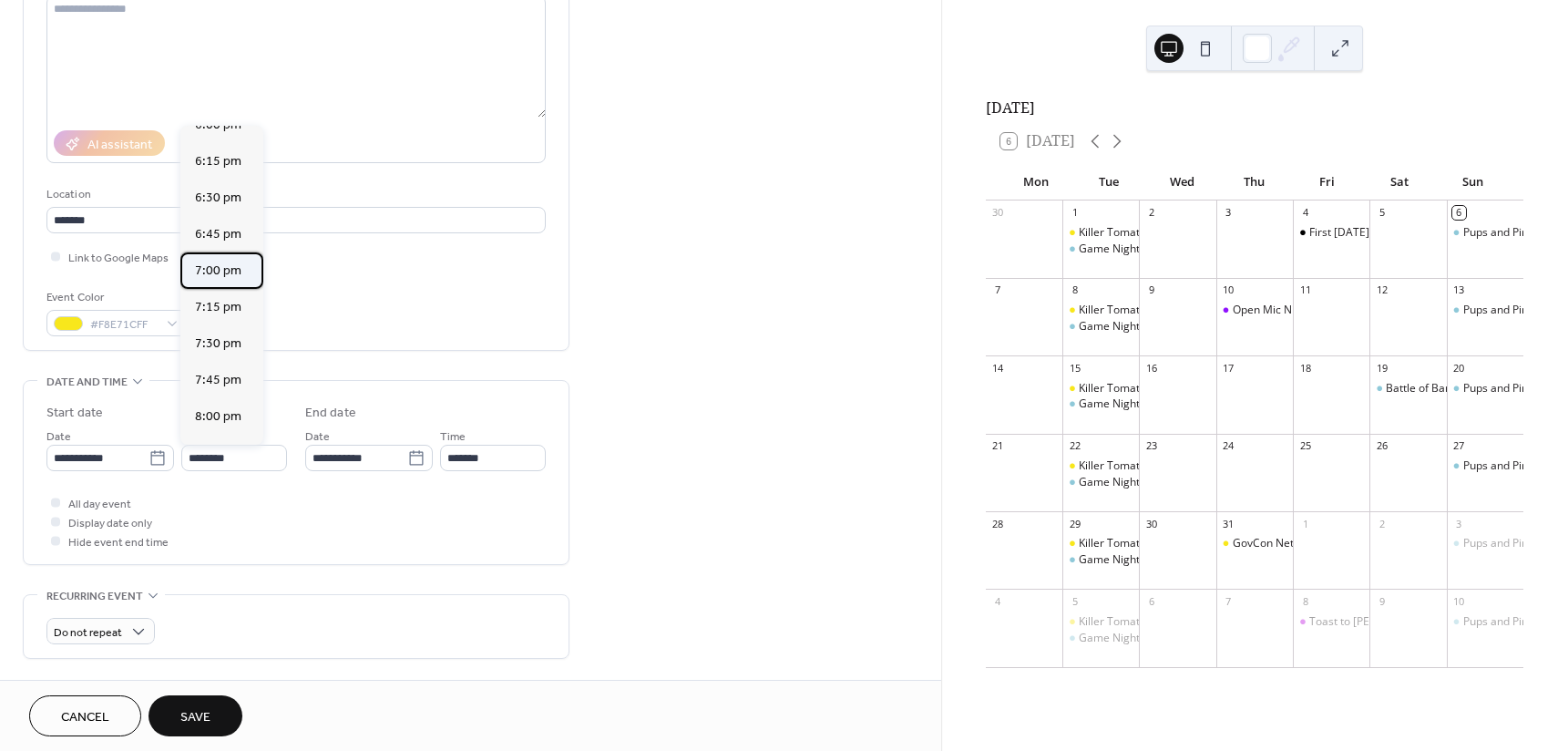 click on "7:00 pm" at bounding box center [218, 271] 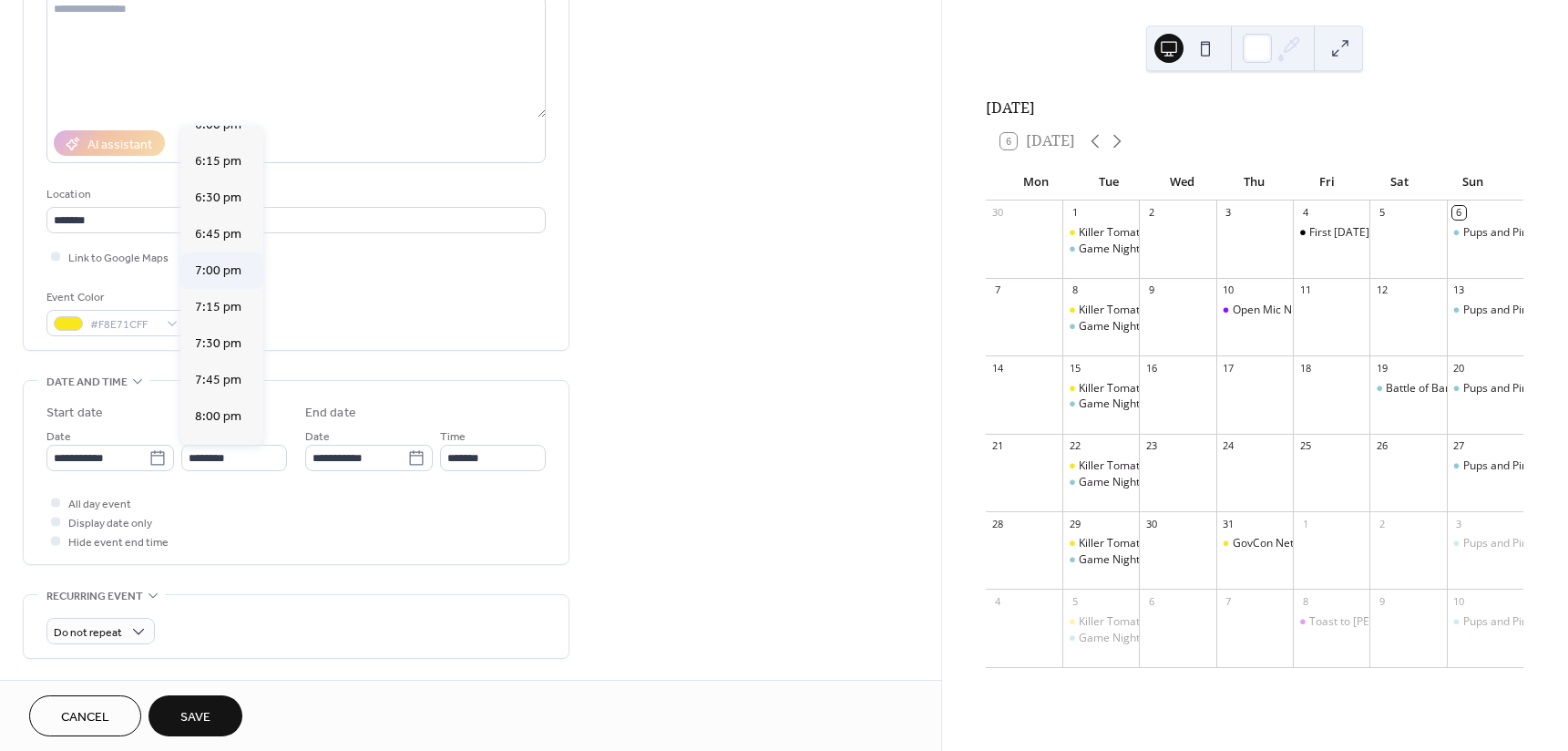 type on "*******" 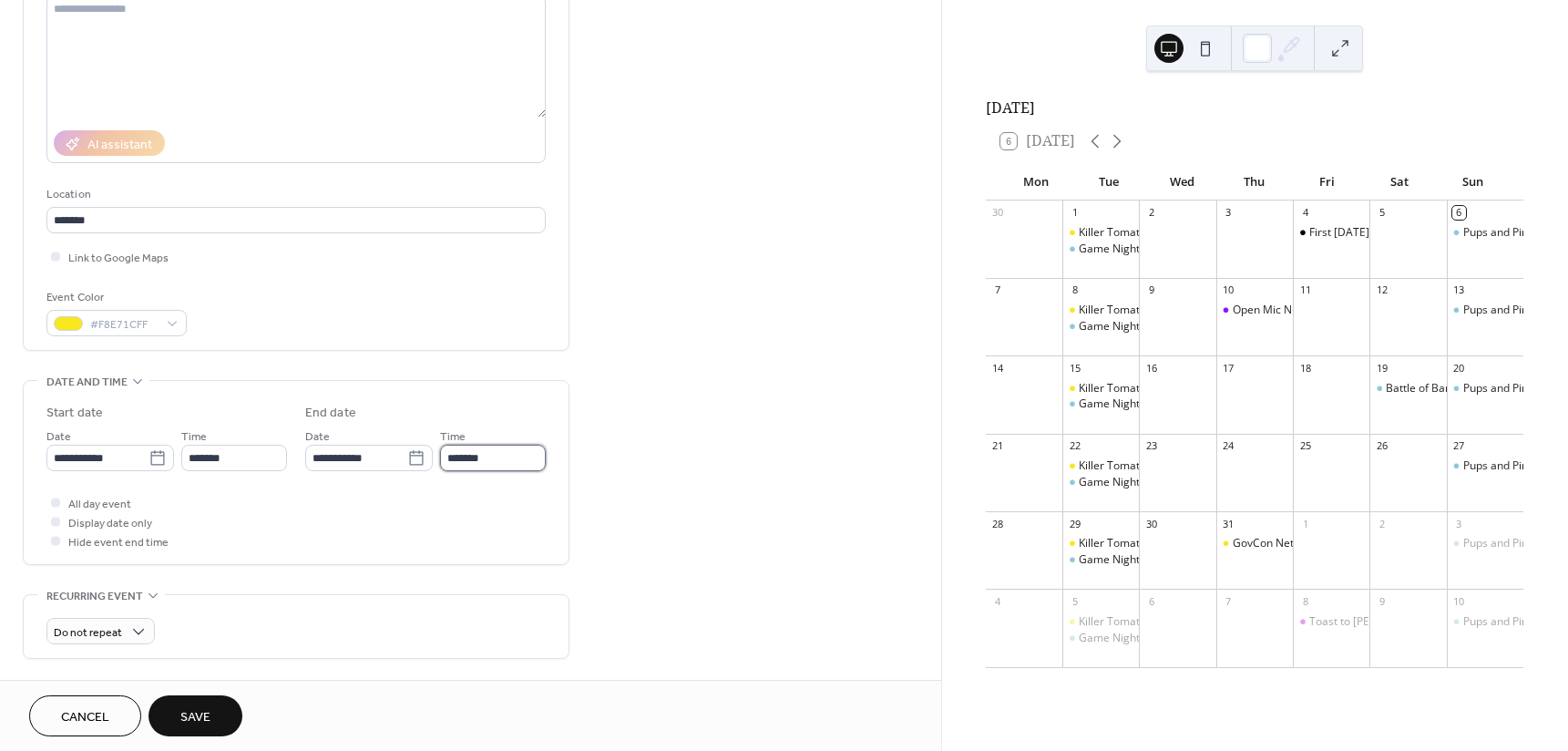 click on "*******" at bounding box center (493, 458) 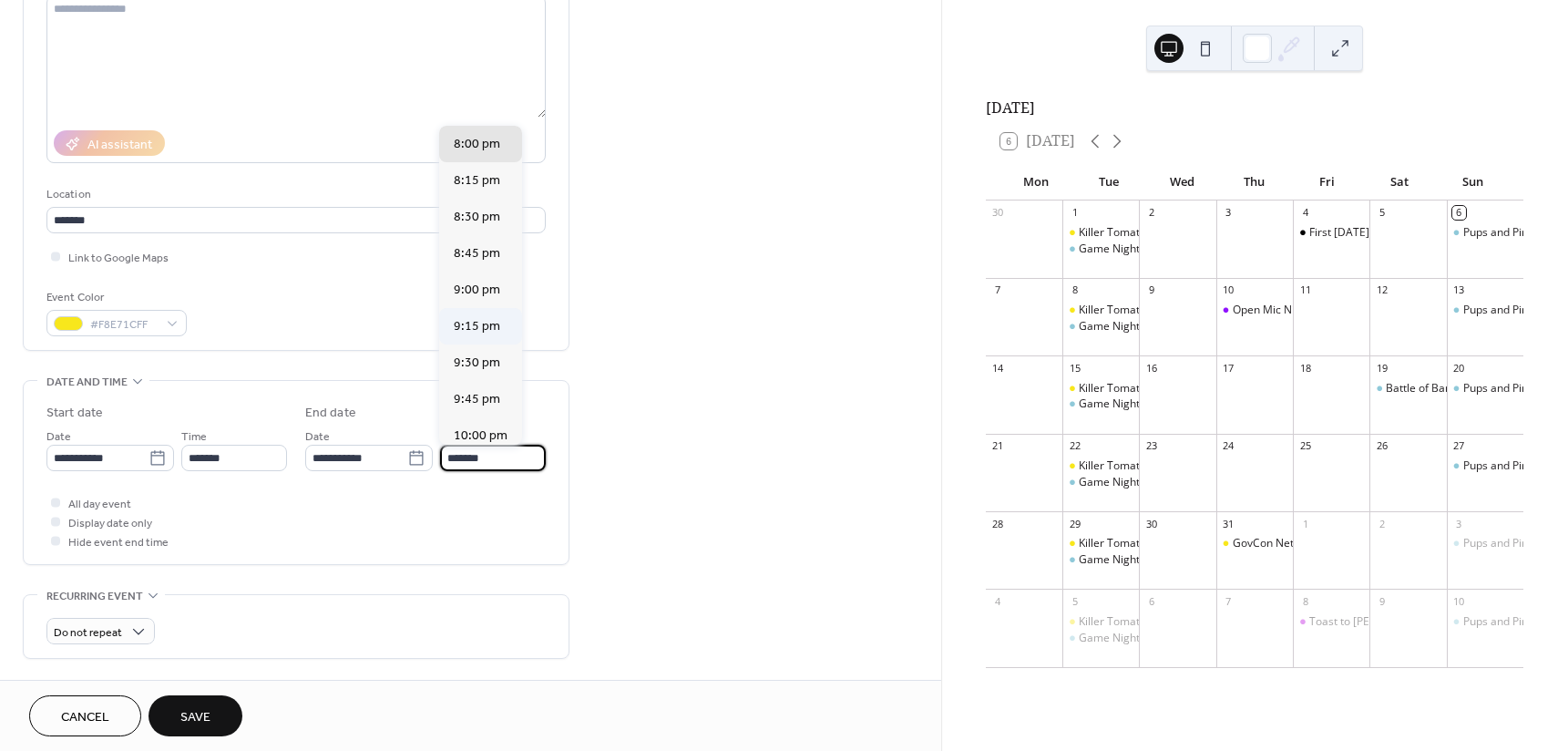 scroll, scrollTop: 212, scrollLeft: 0, axis: vertical 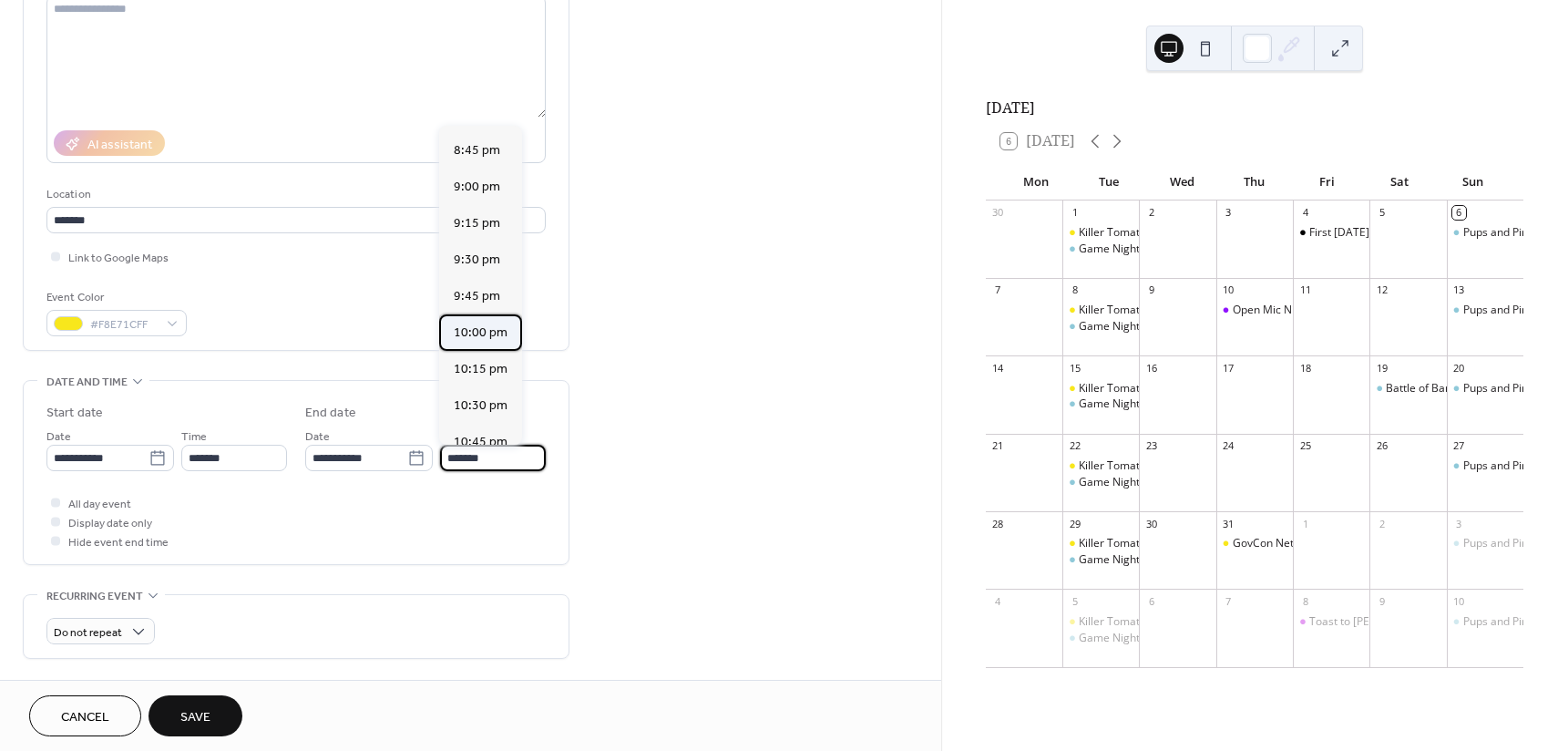 click on "10:00 pm" at bounding box center [480, 333] 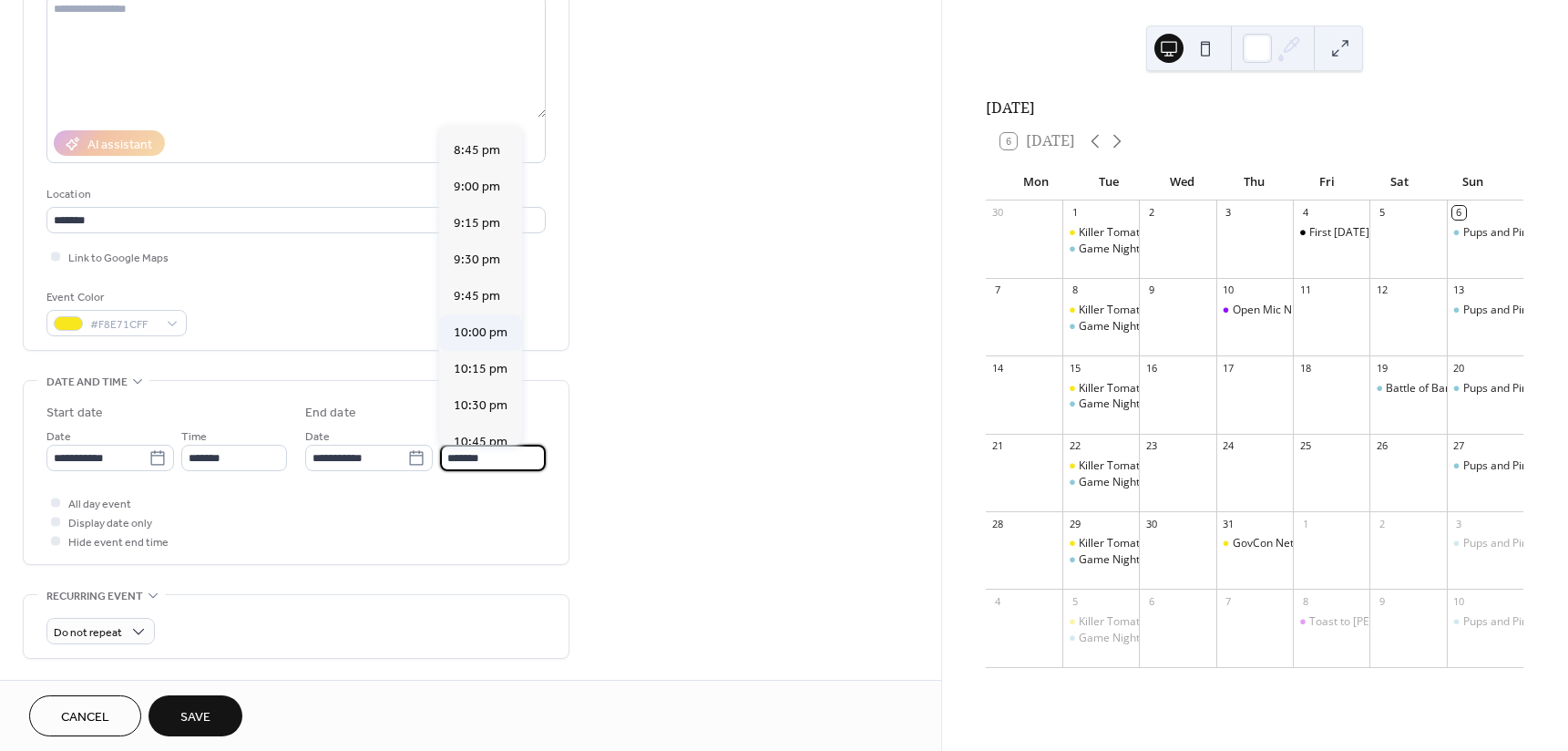 type on "********" 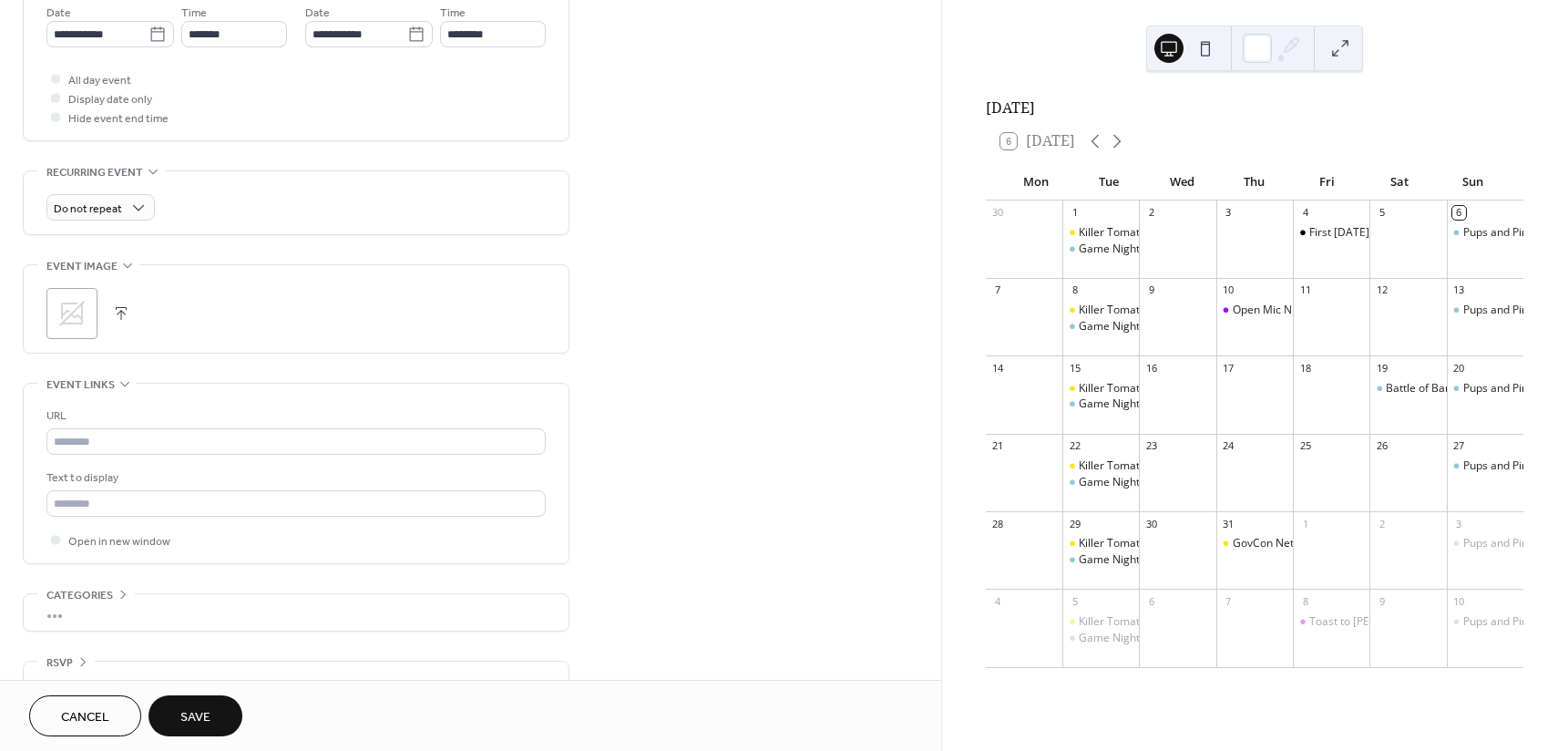 scroll, scrollTop: 638, scrollLeft: 0, axis: vertical 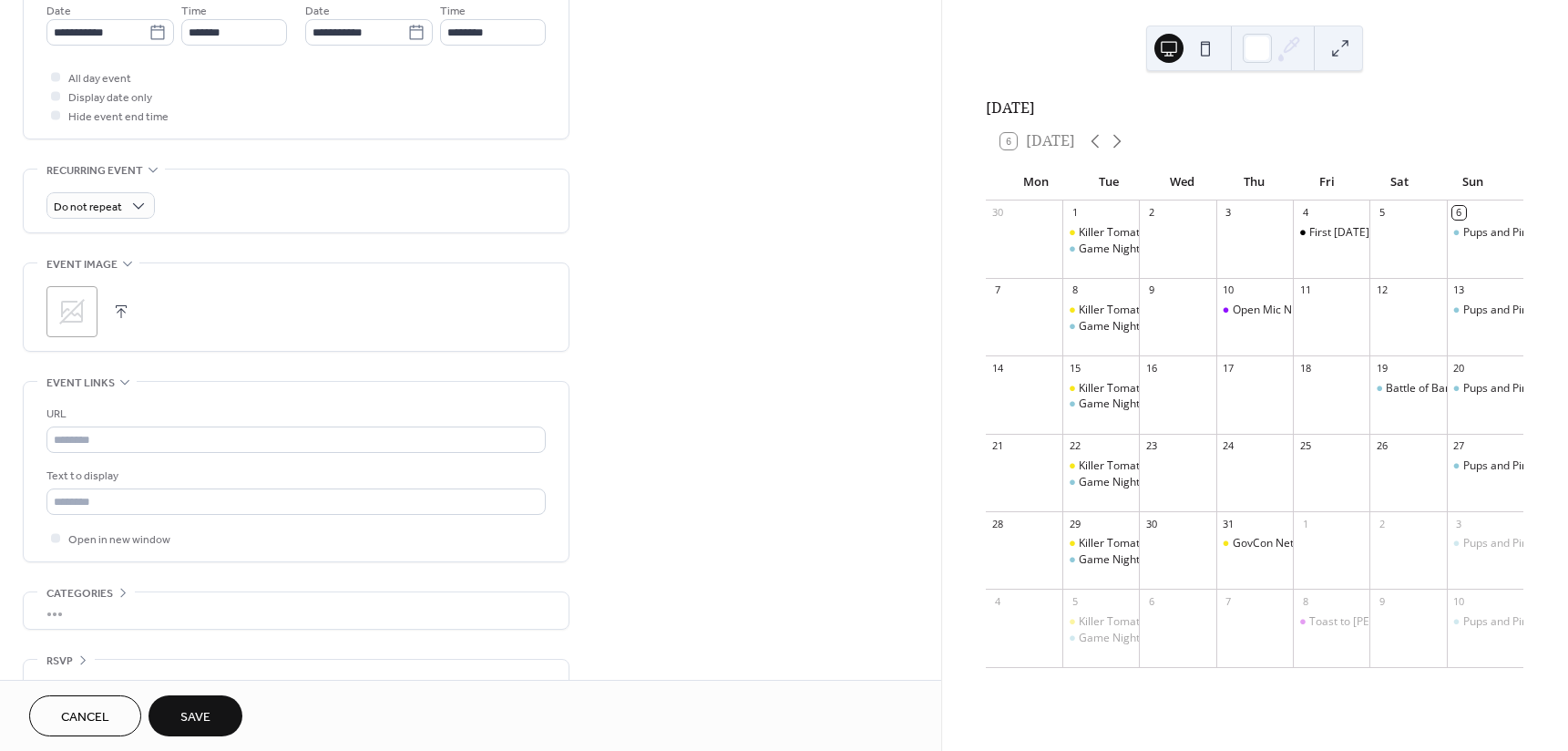 click on "Save" at bounding box center (195, 717) 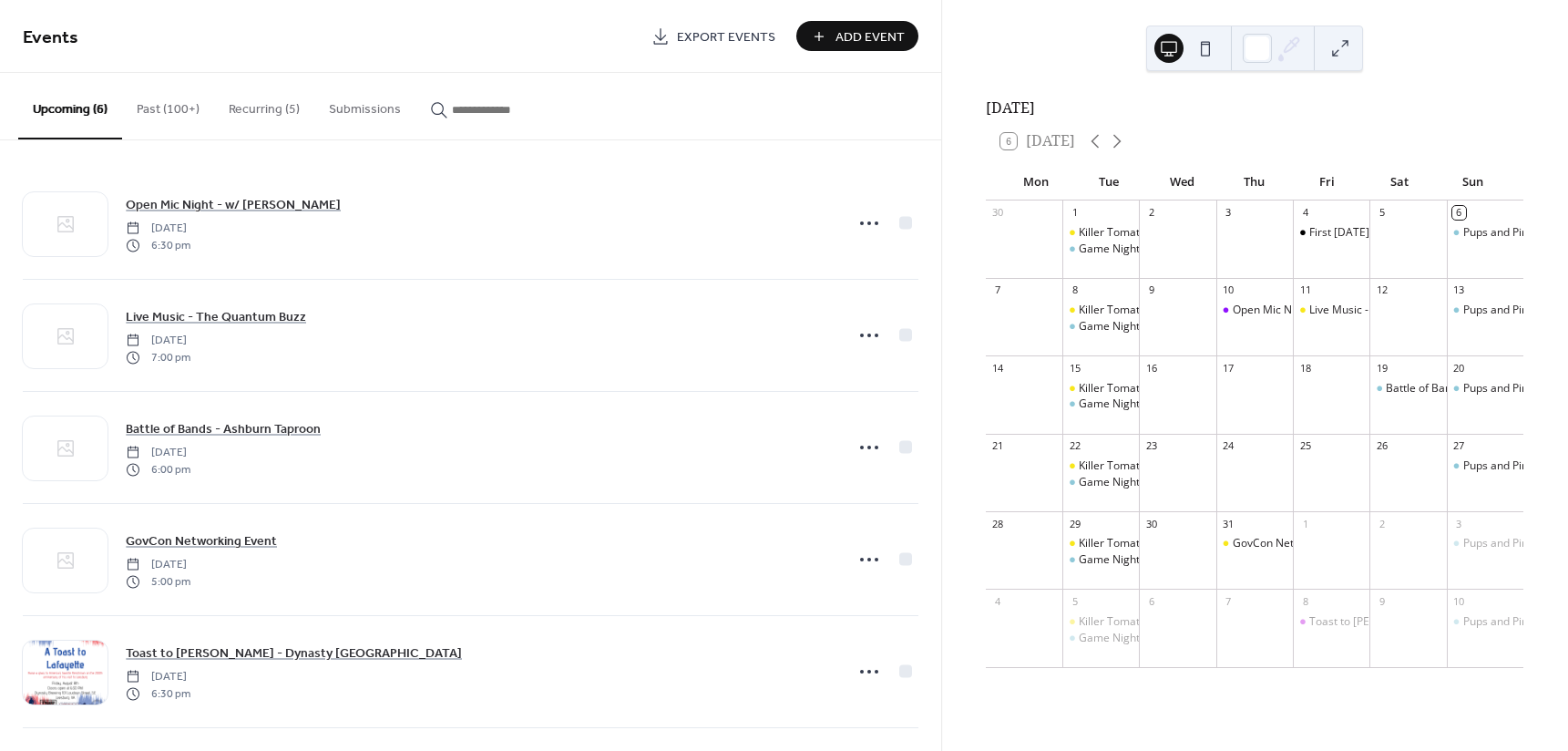 click on "Add Event" at bounding box center [870, 37] 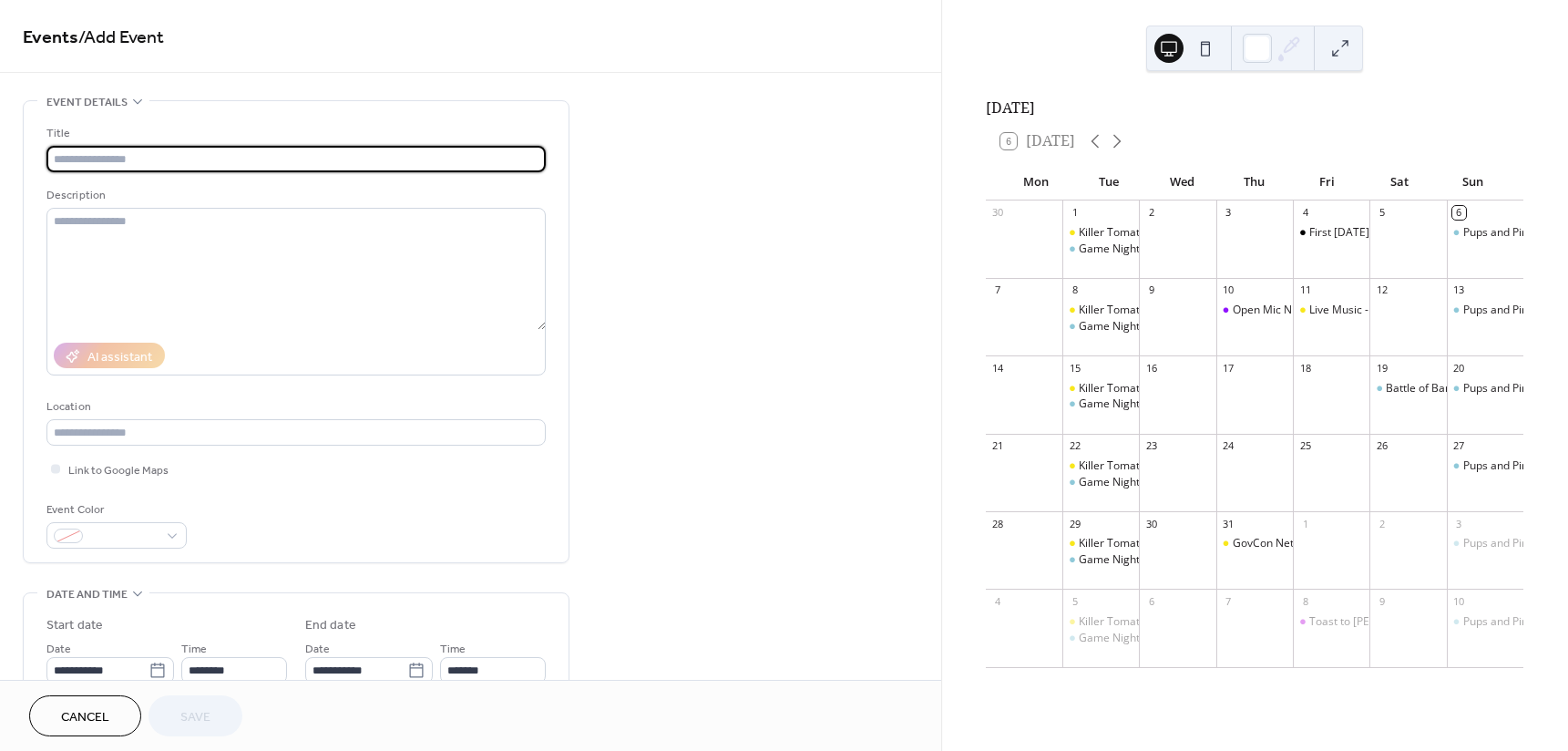 click at bounding box center (296, 159) 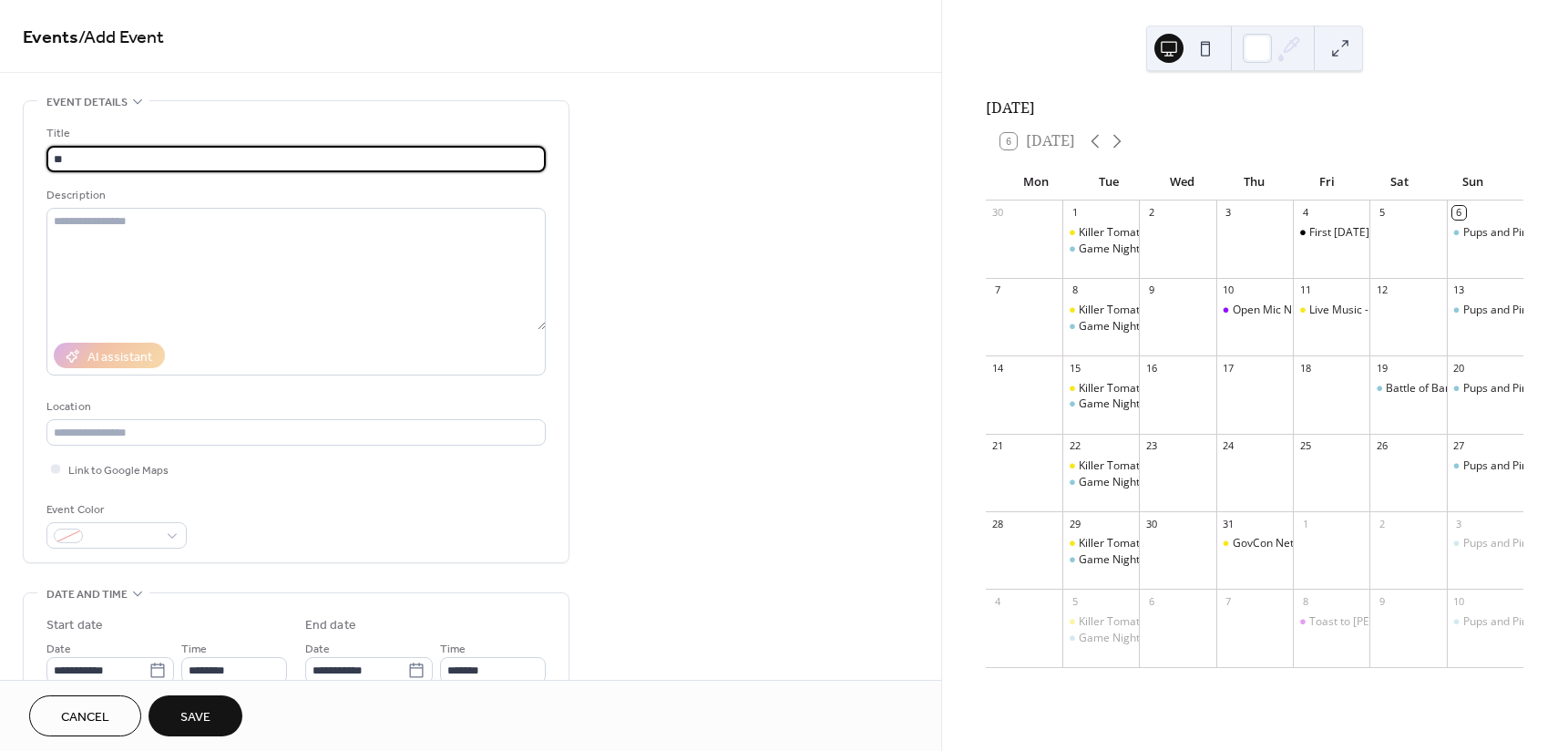 type on "*" 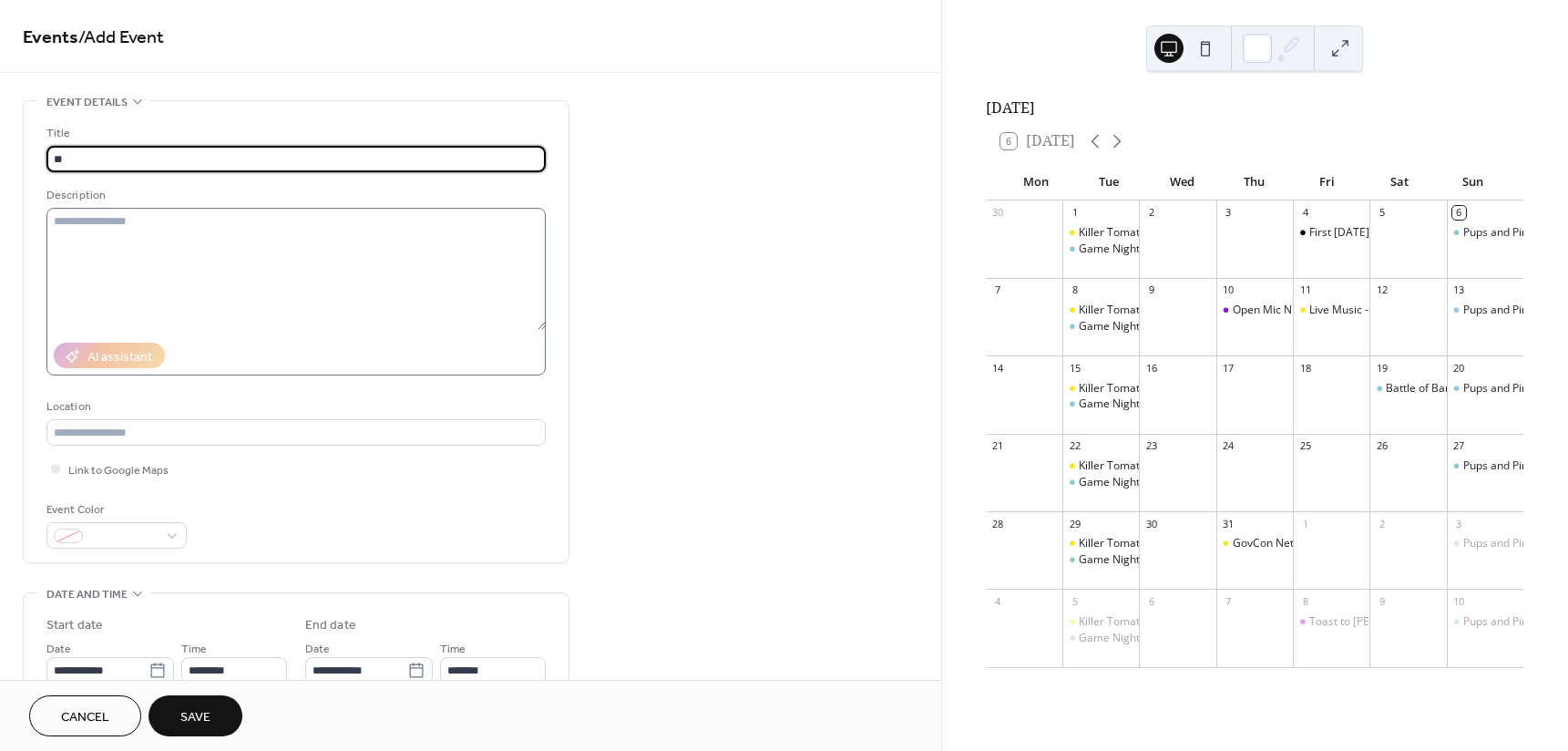type on "**********" 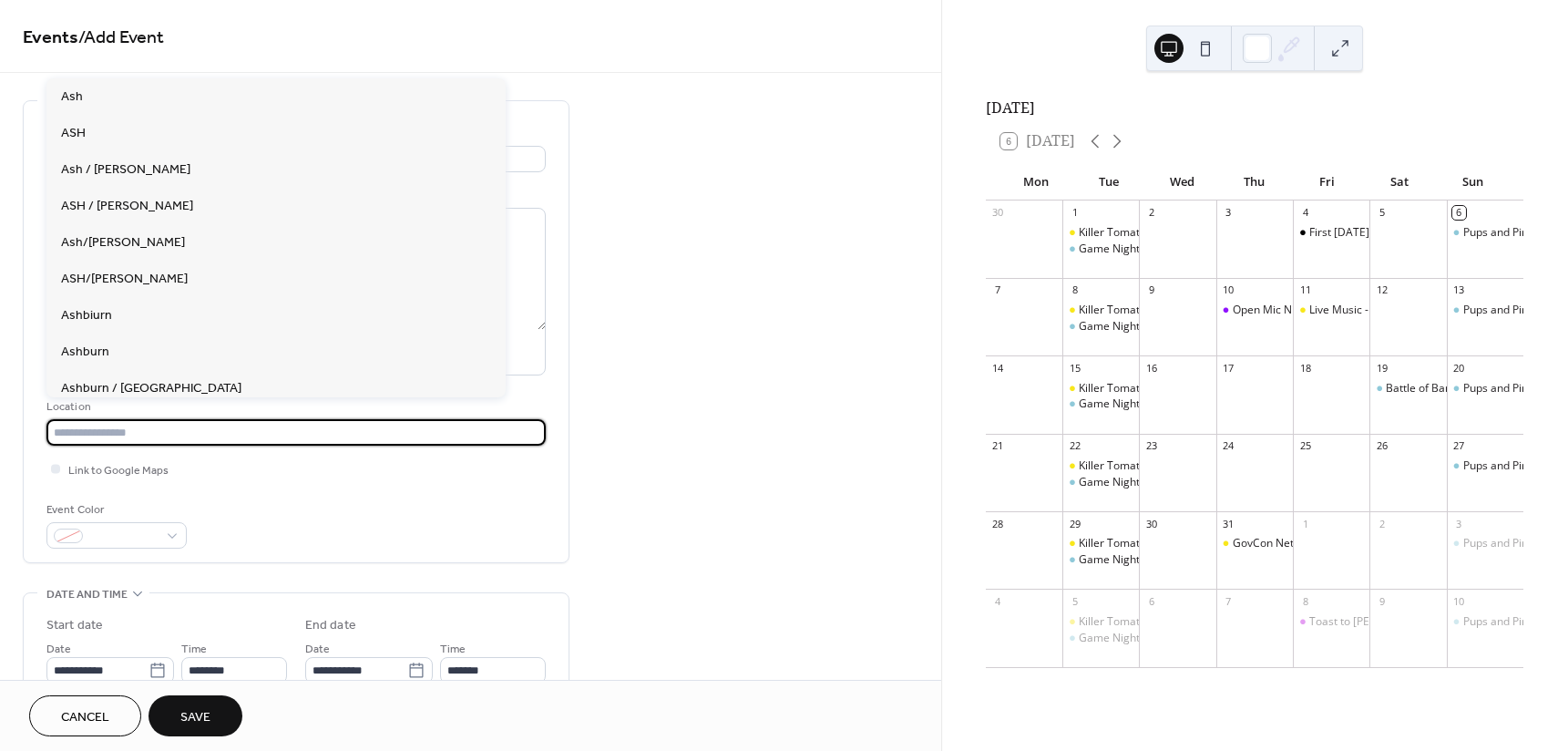 click at bounding box center (296, 432) 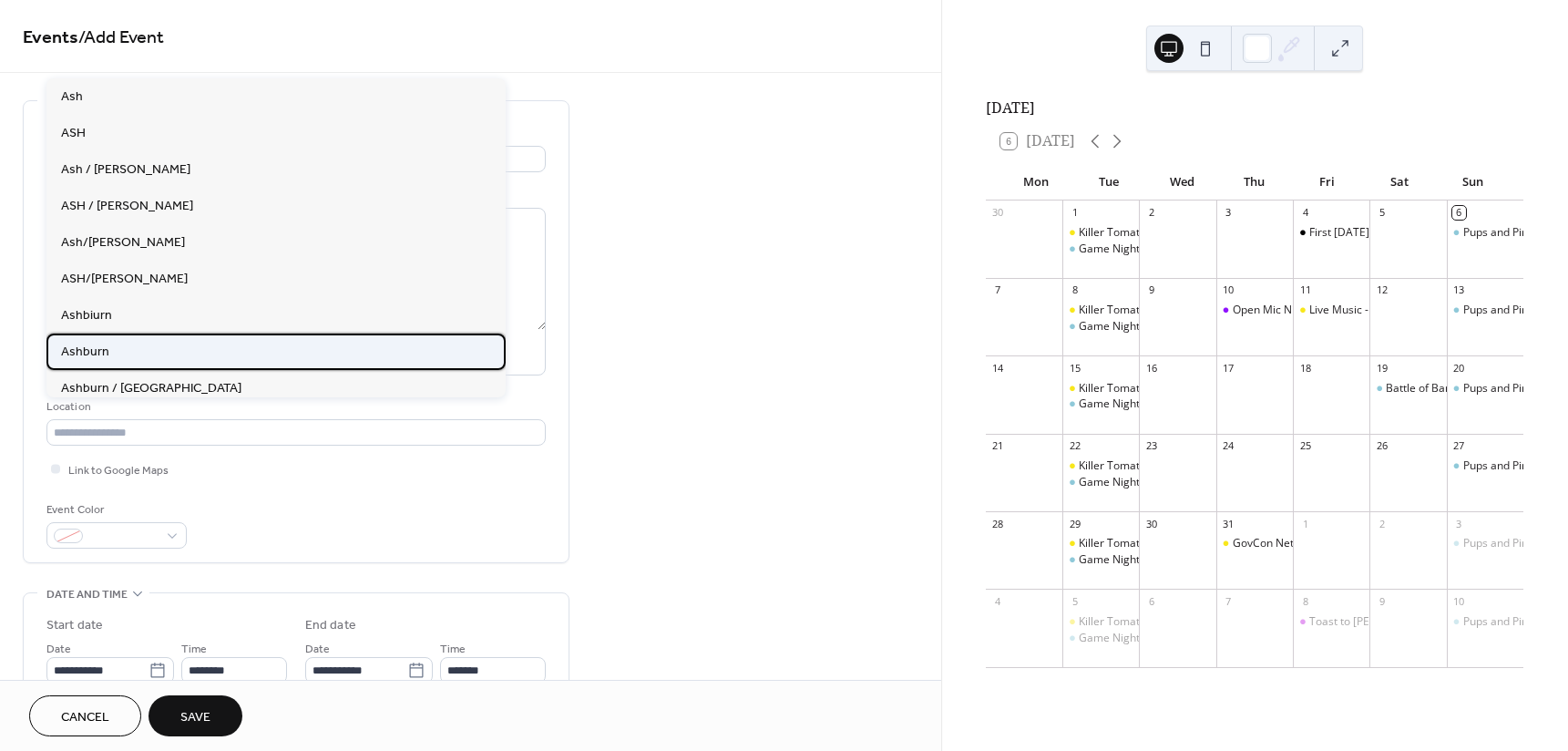 click on "Ashburn" at bounding box center [85, 352] 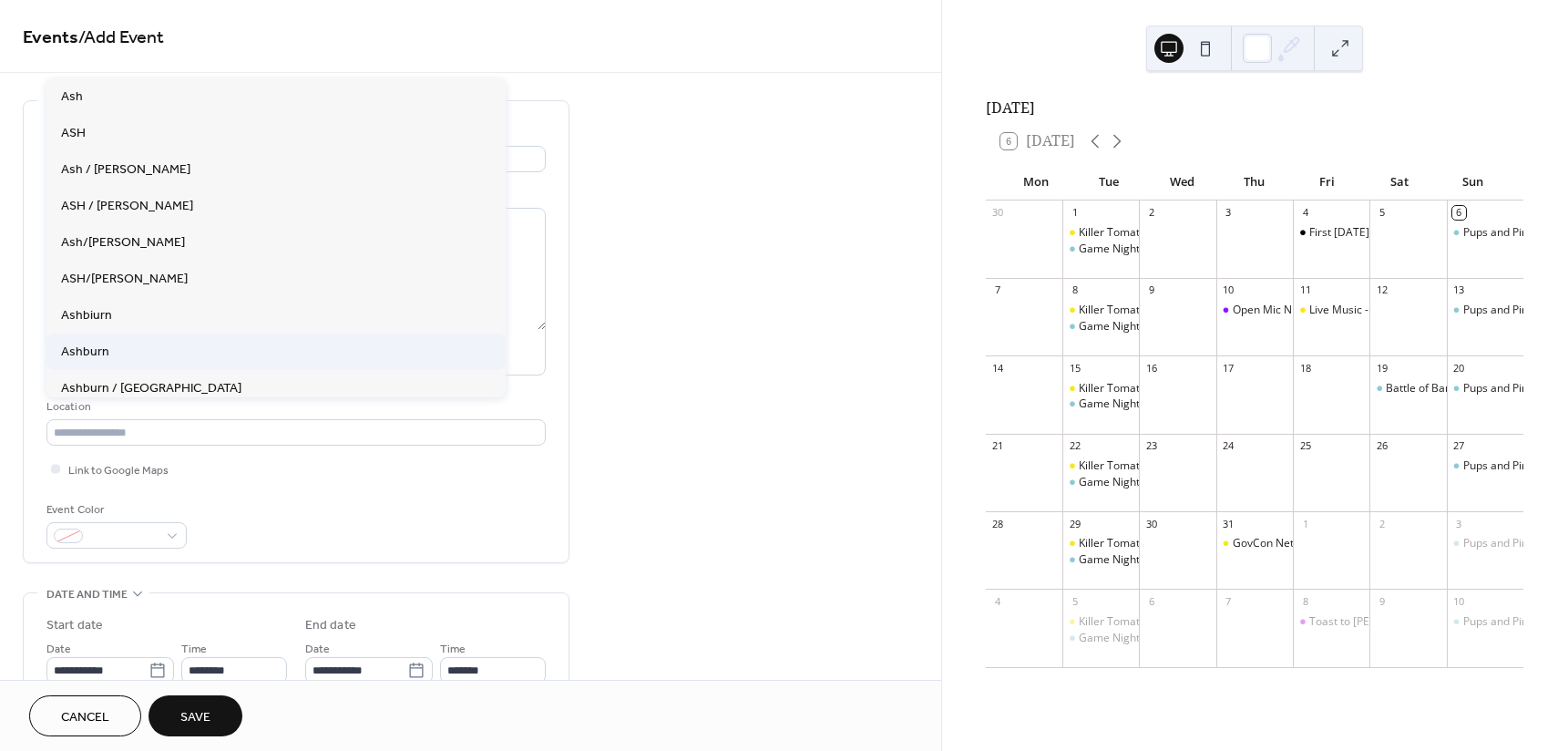 type on "*******" 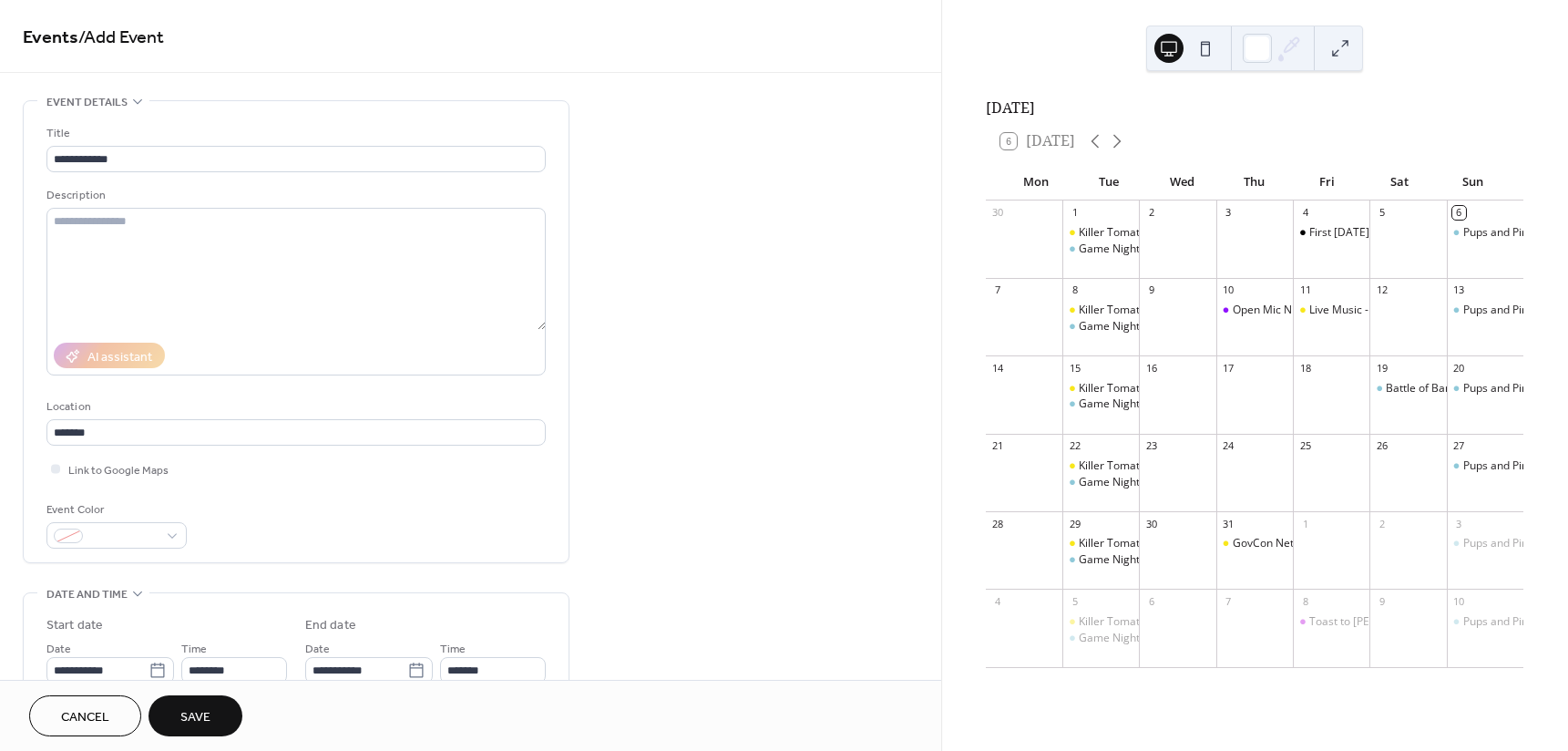click on "Event Color" at bounding box center (296, 524) 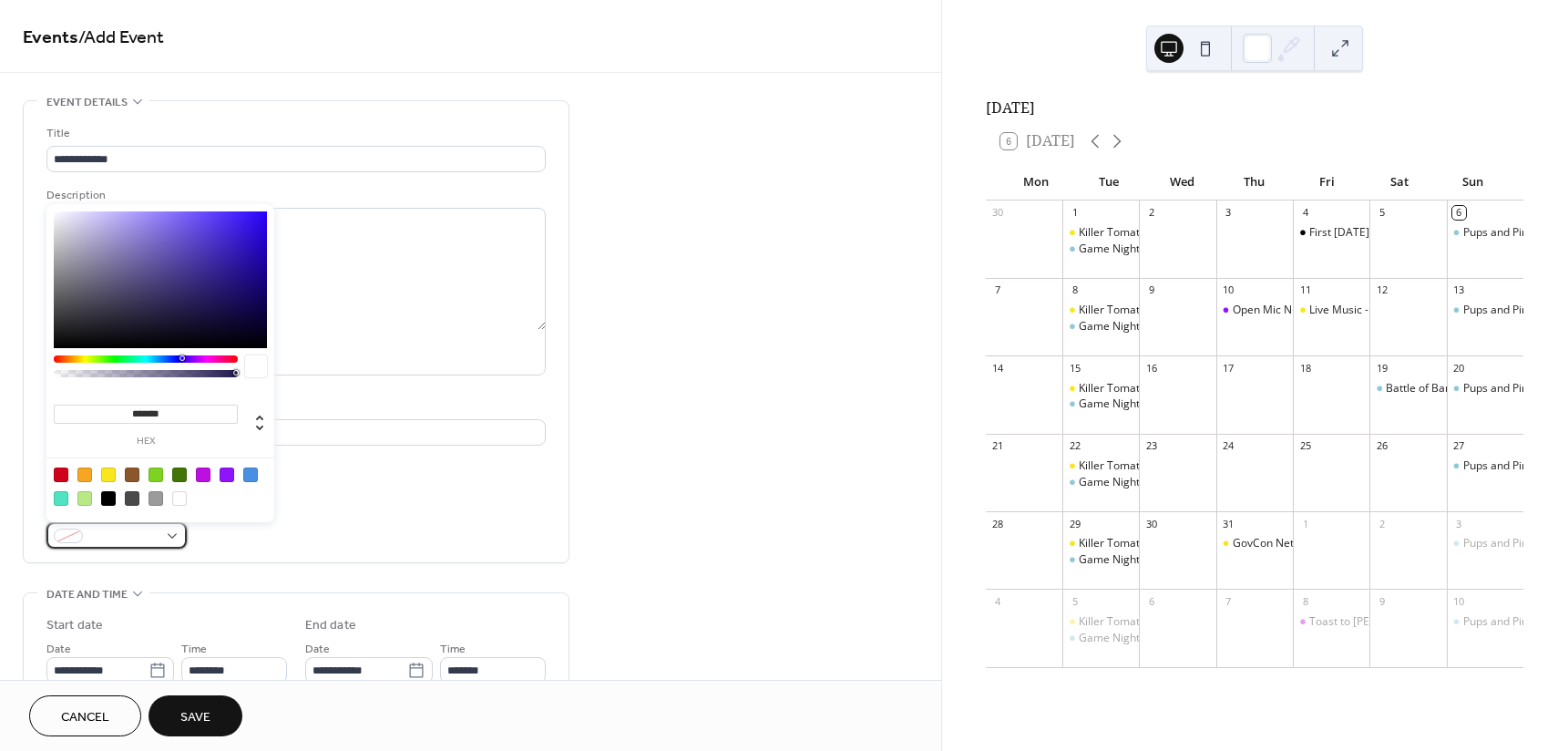 click at bounding box center [117, 535] 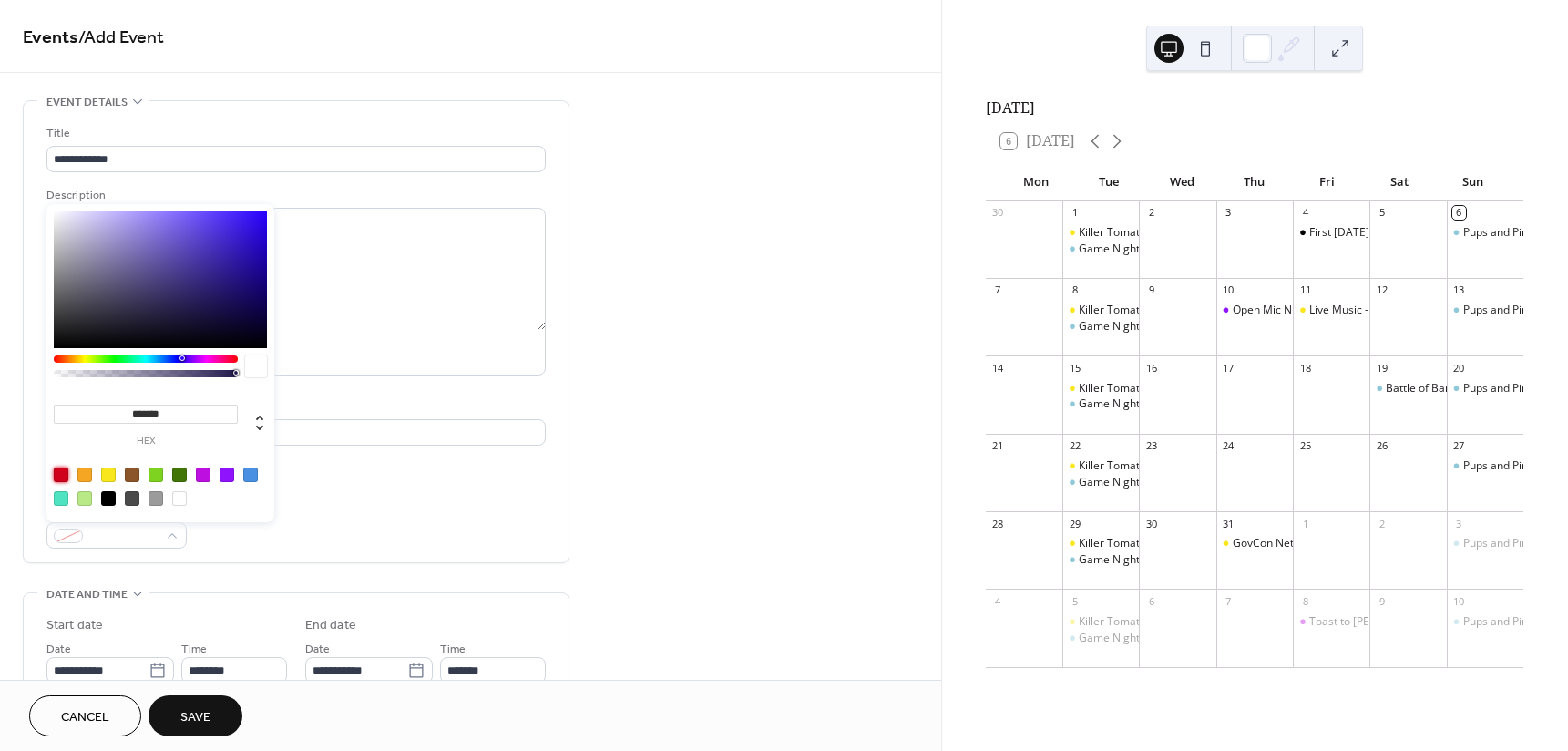 click at bounding box center [61, 475] 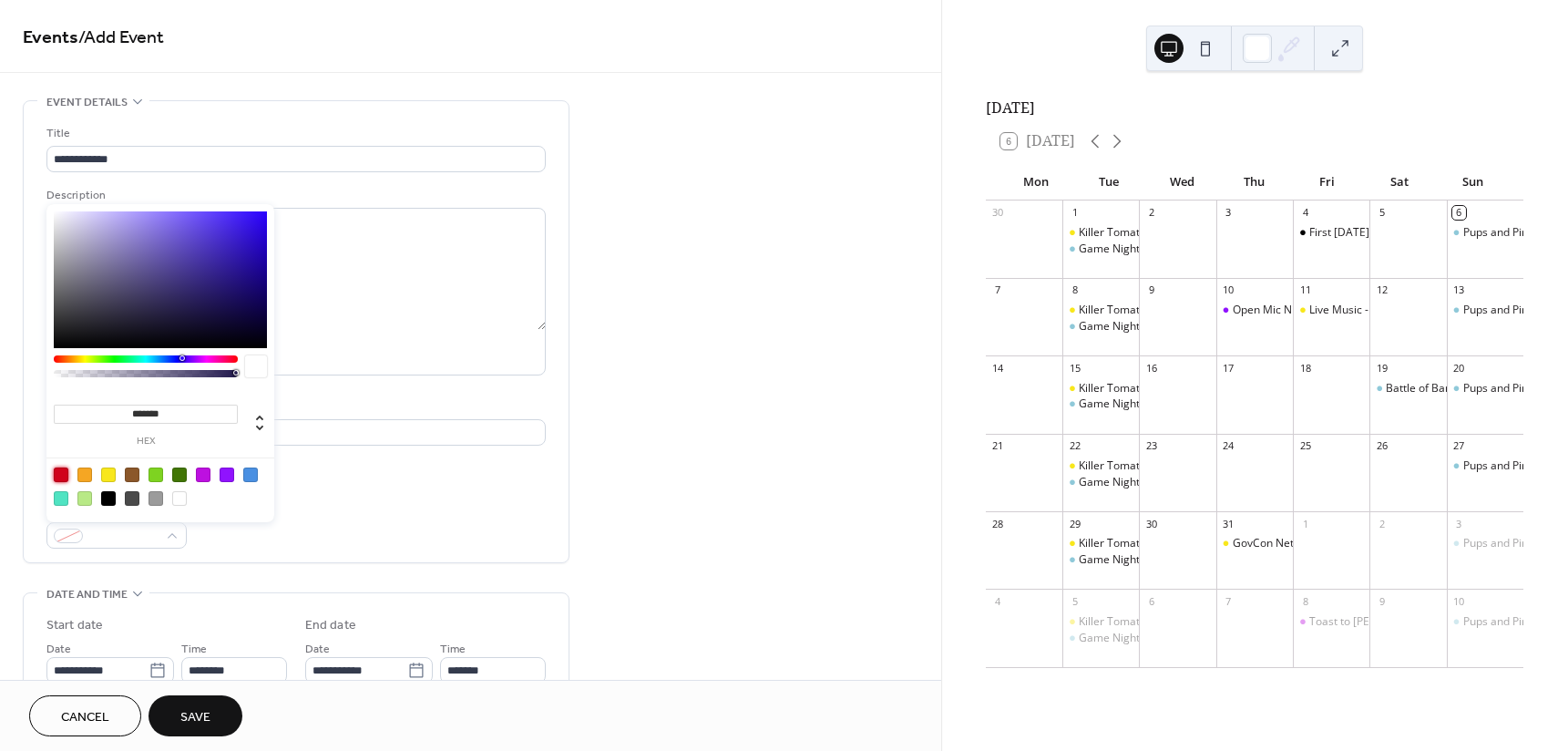 type on "*******" 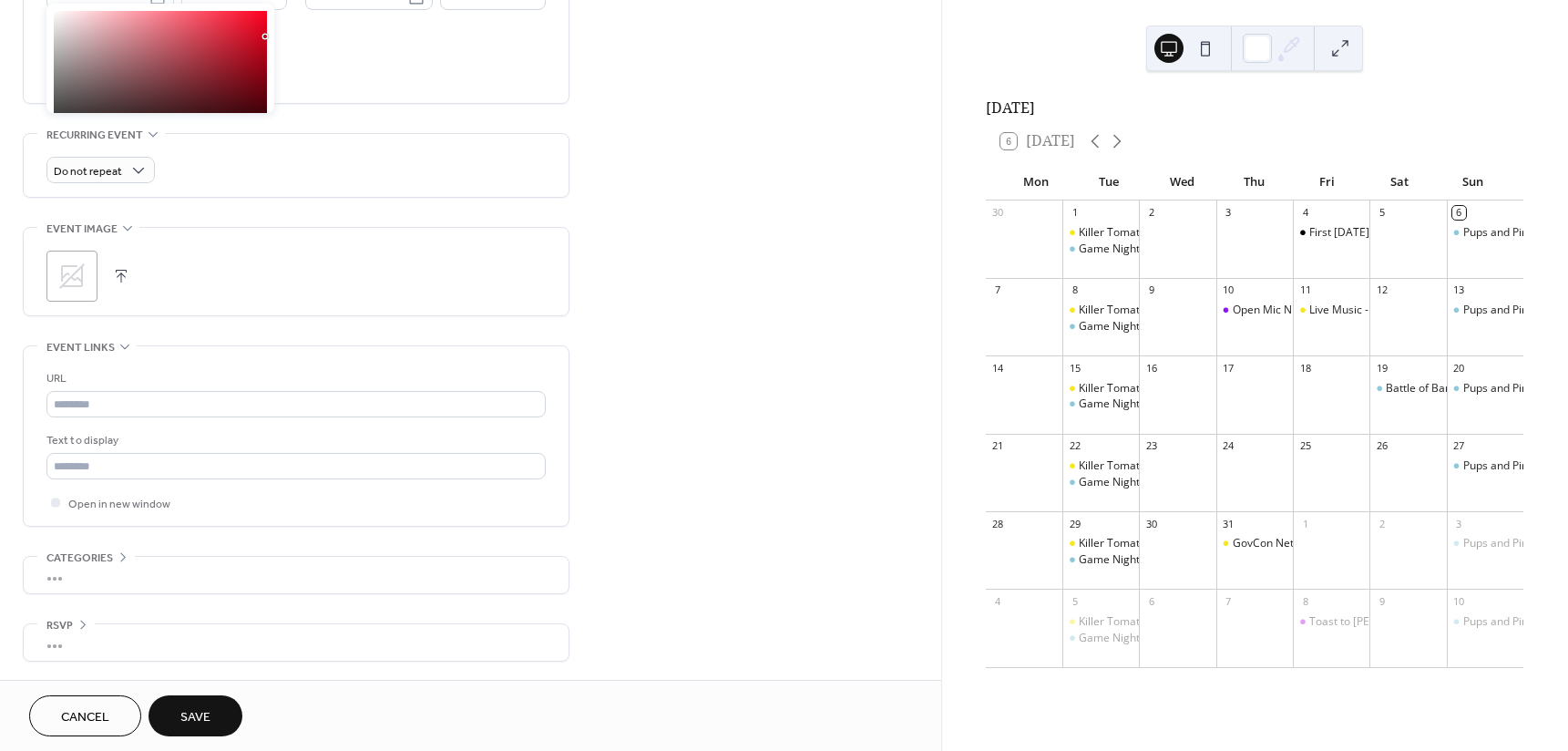 scroll, scrollTop: 461, scrollLeft: 0, axis: vertical 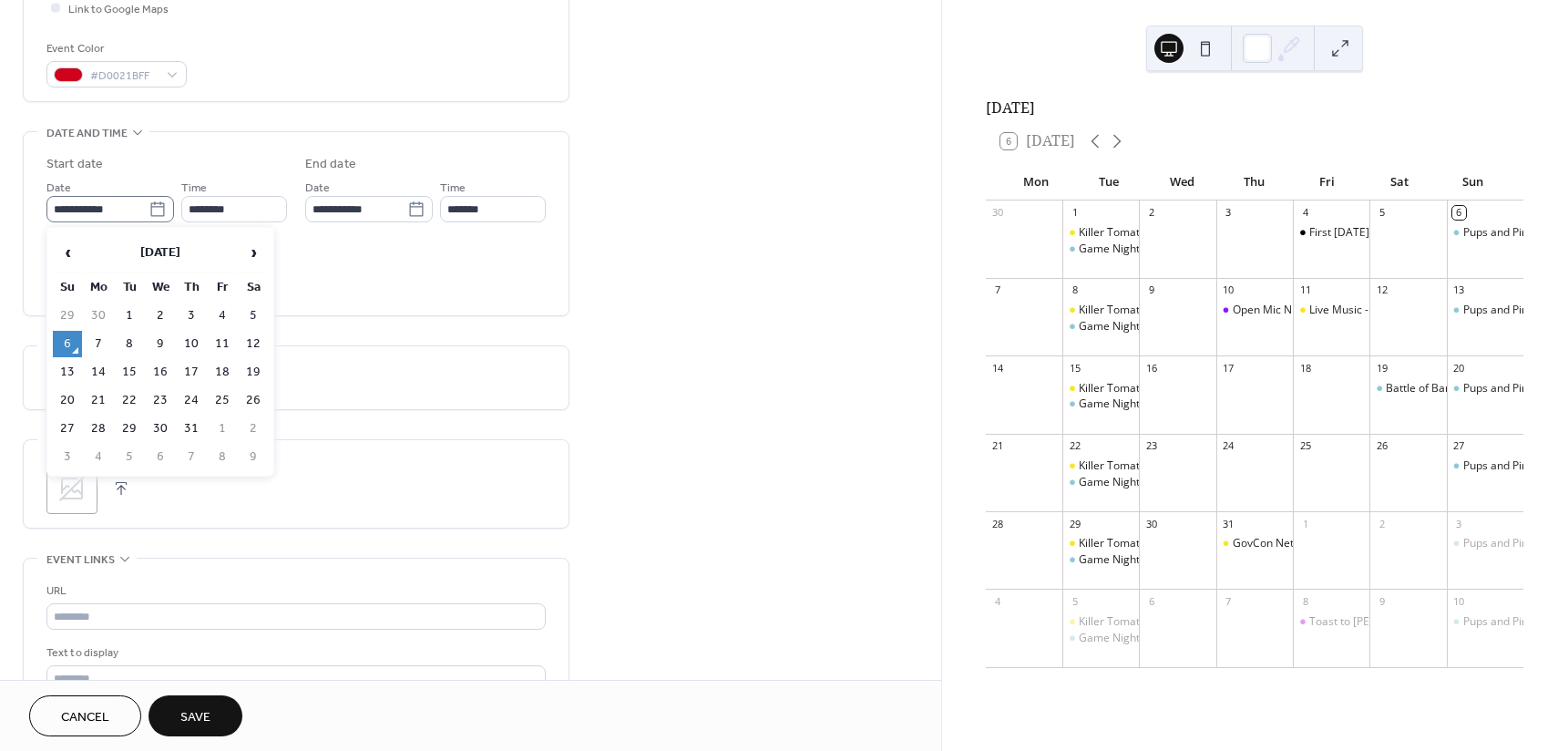 click 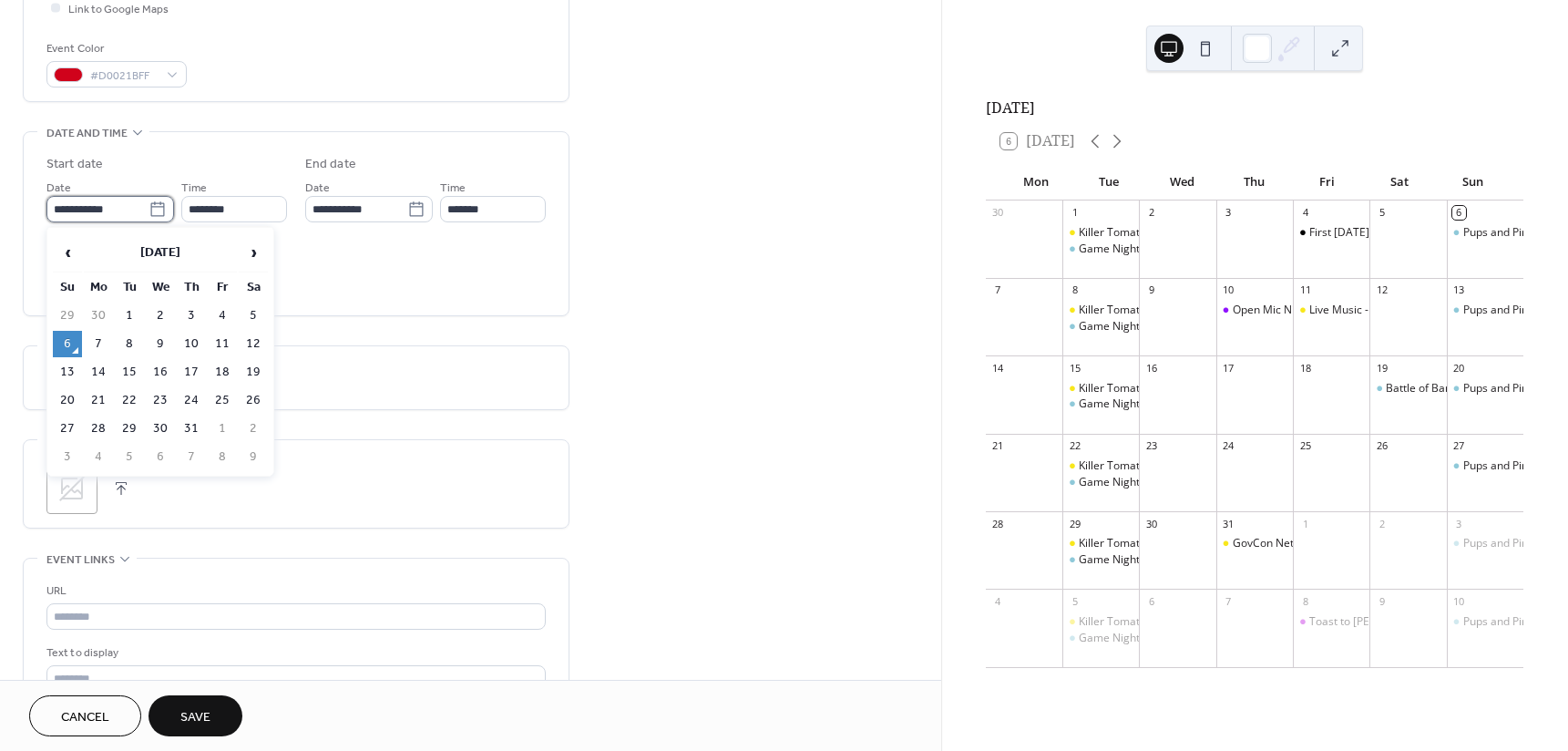 click on "**********" at bounding box center [97, 209] 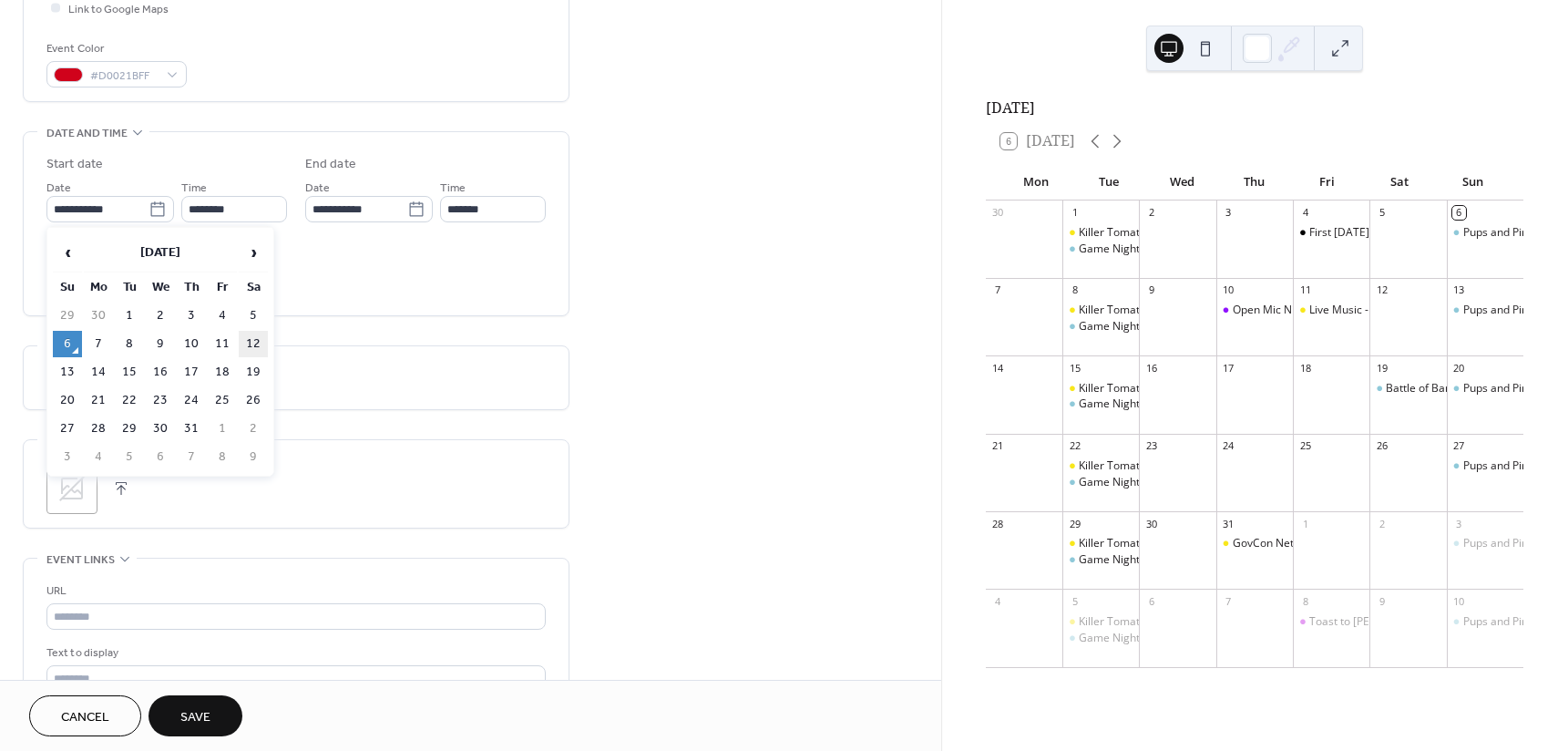 click on "12" at bounding box center (253, 344) 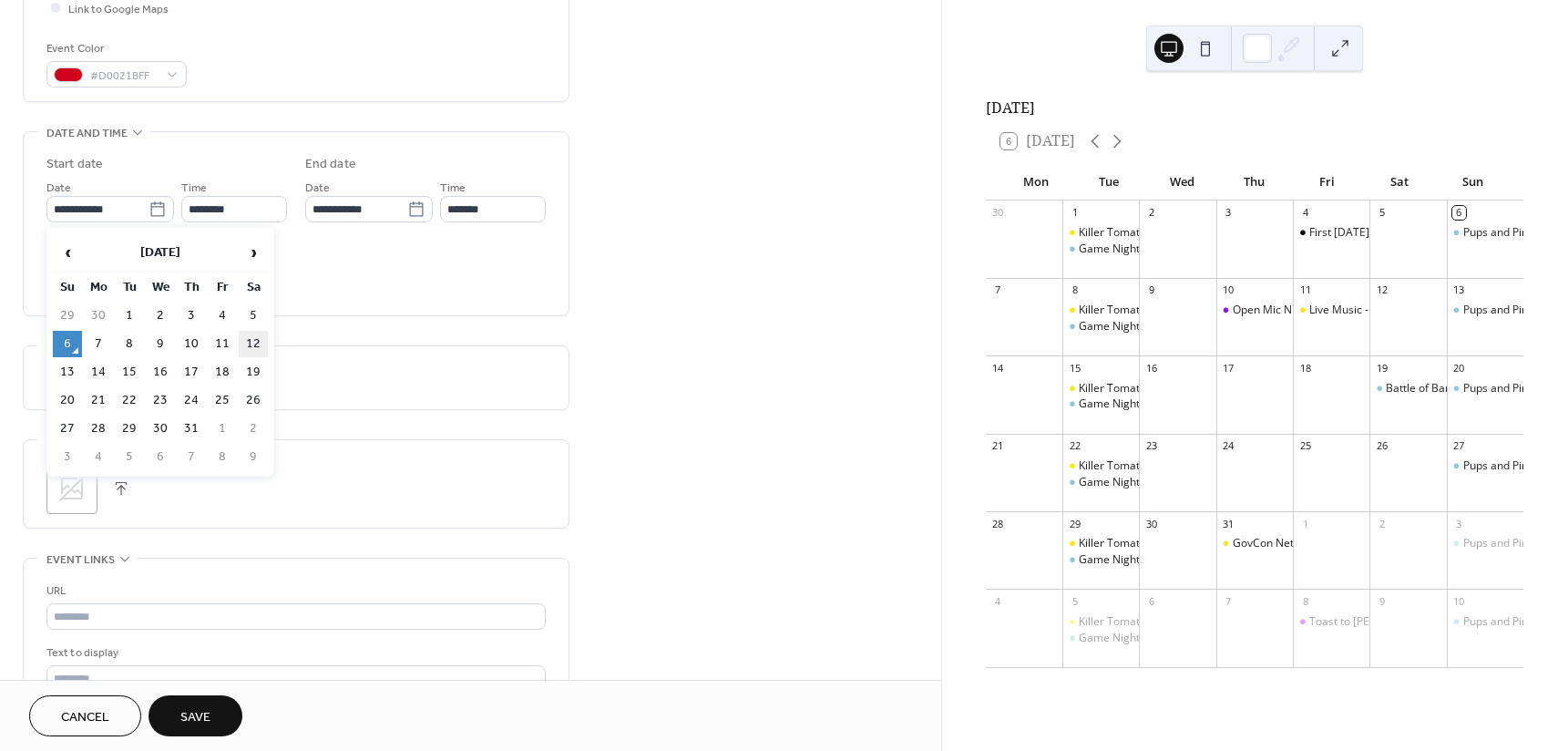 type on "**********" 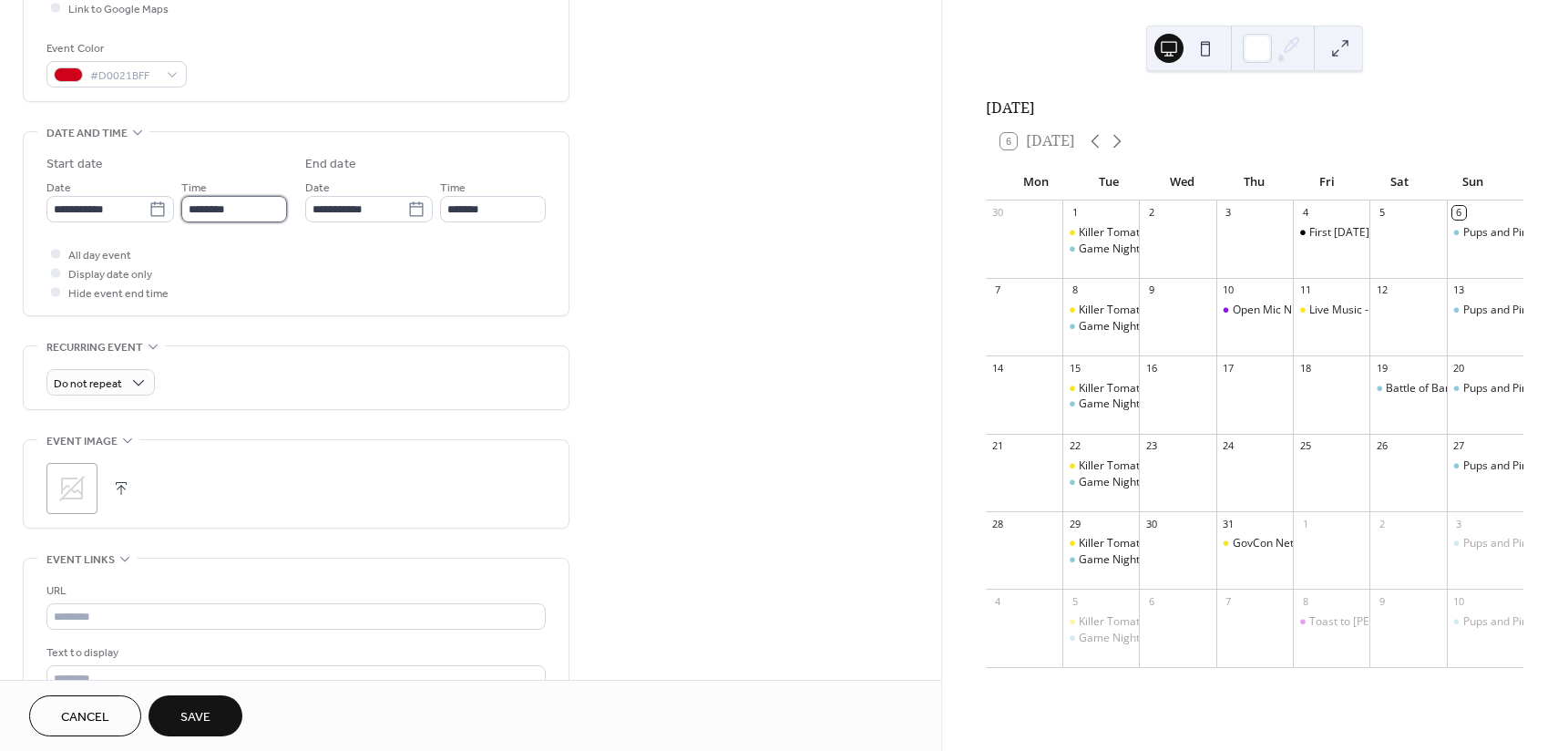 click on "********" at bounding box center [234, 209] 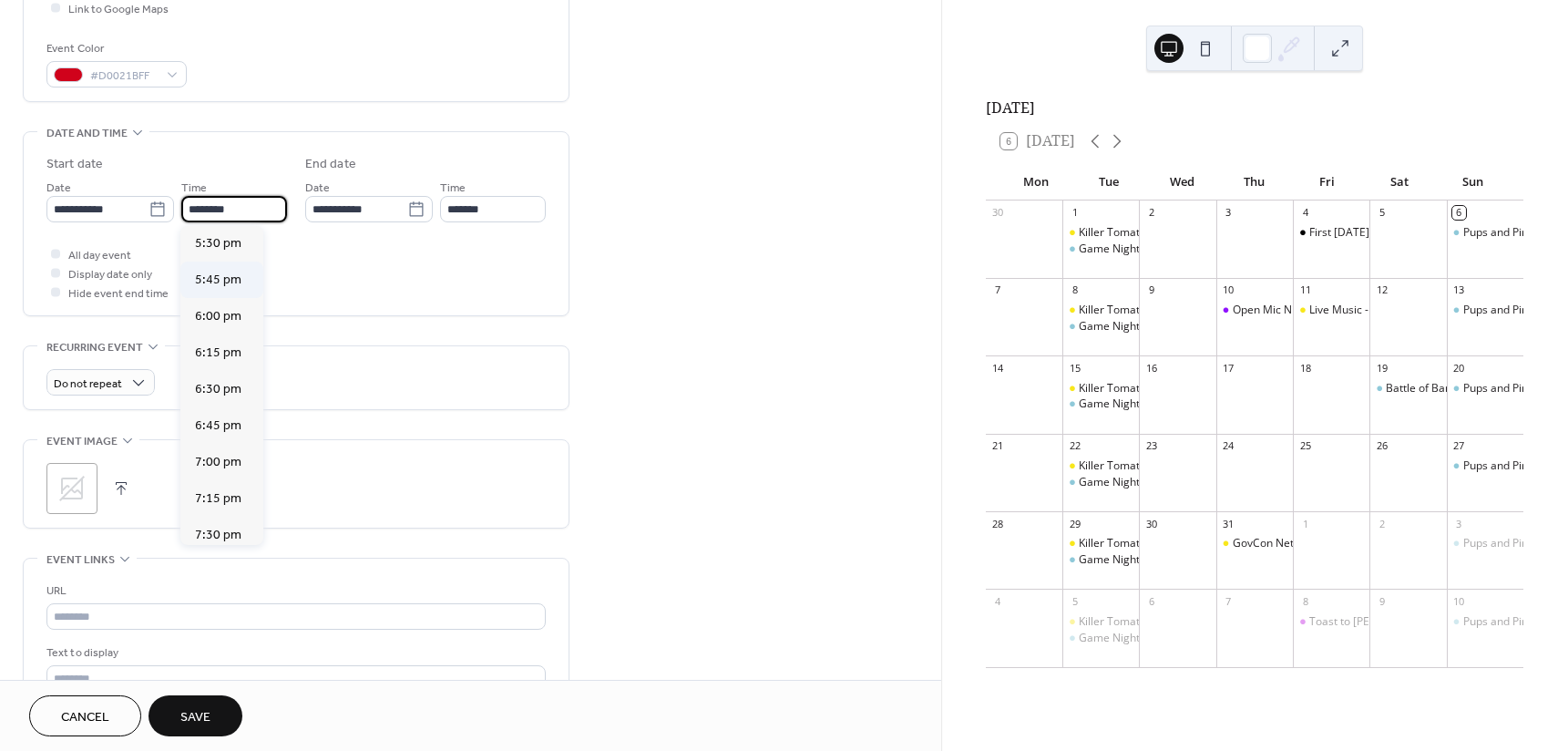 scroll, scrollTop: 2644, scrollLeft: 0, axis: vertical 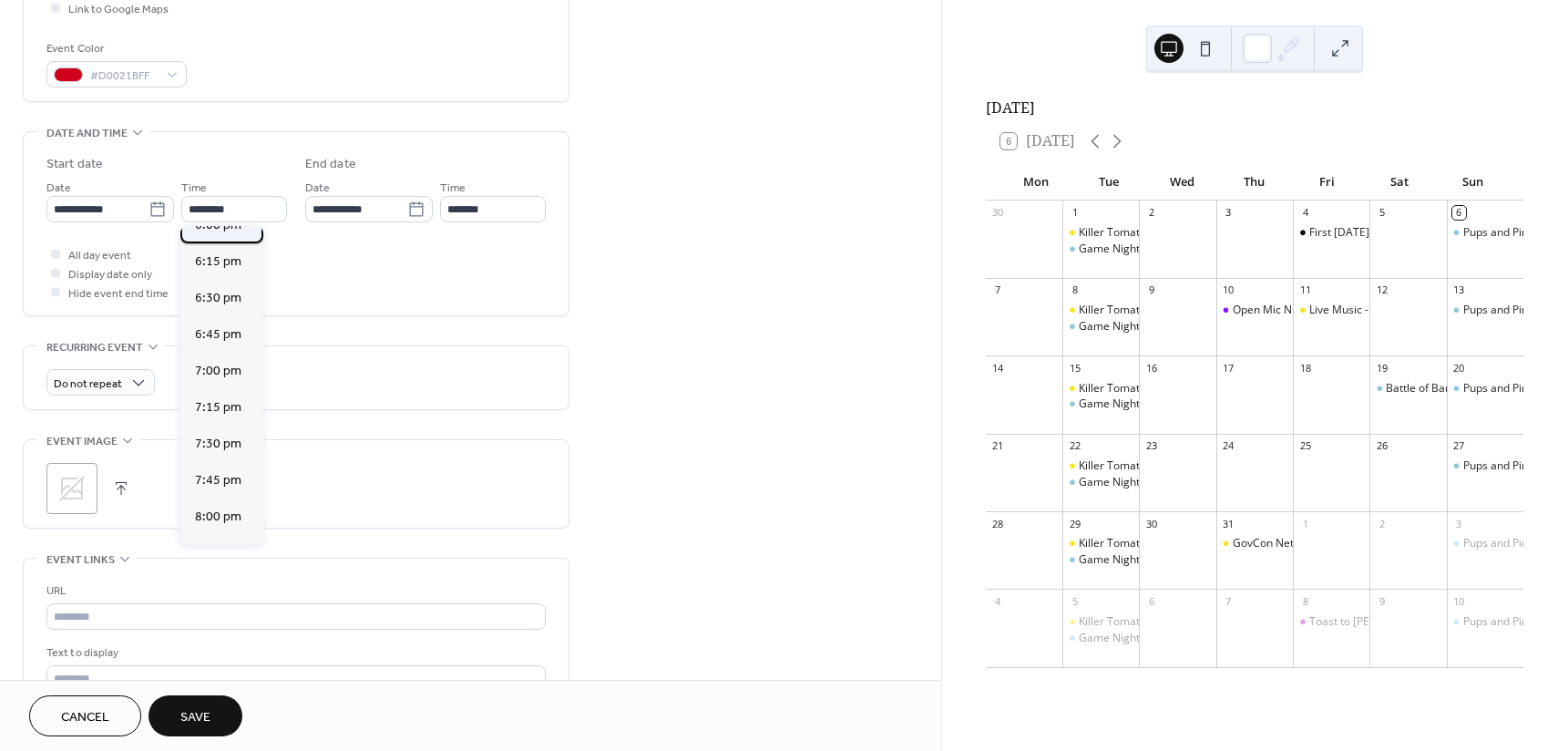 click on "6:00 pm" at bounding box center (218, 225) 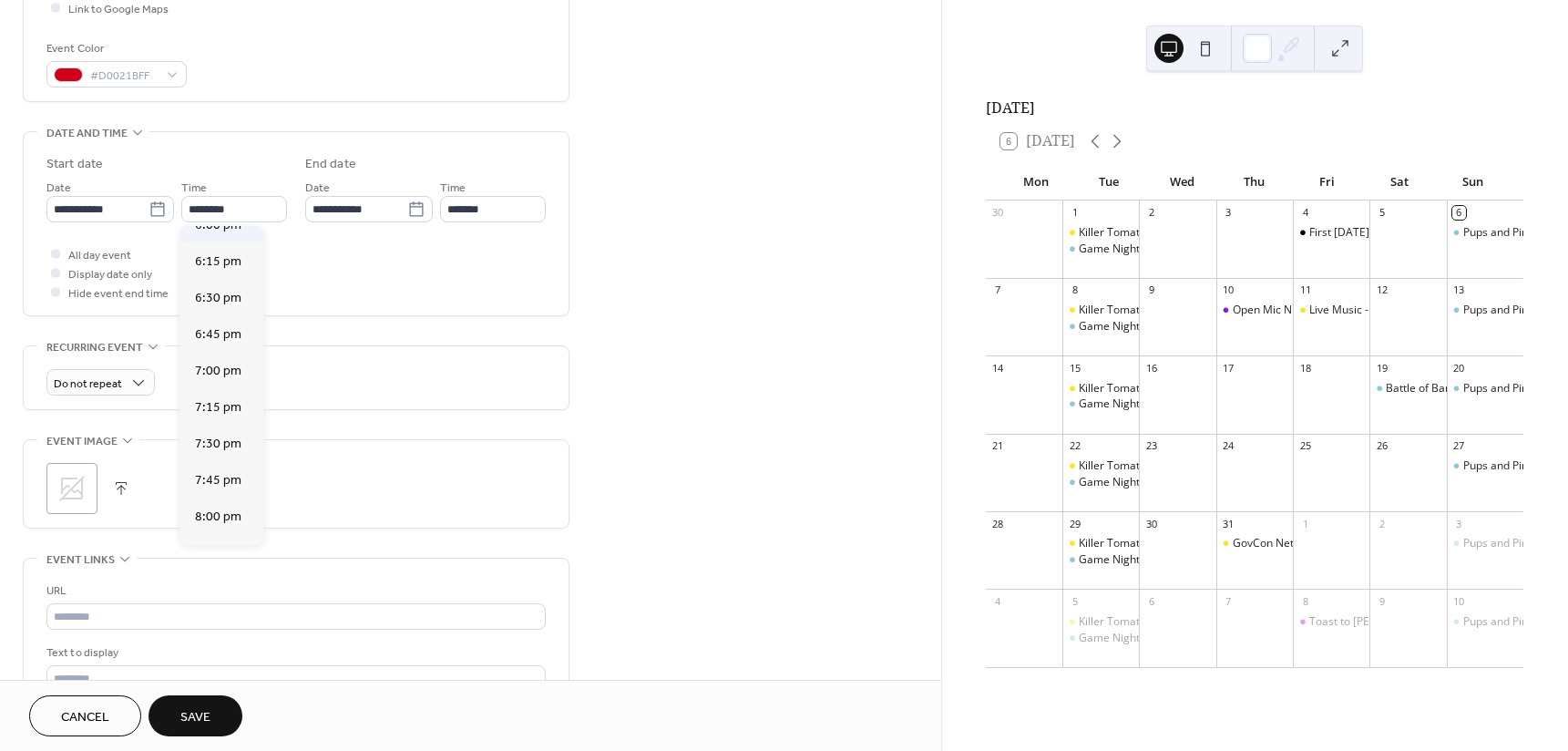 type on "*******" 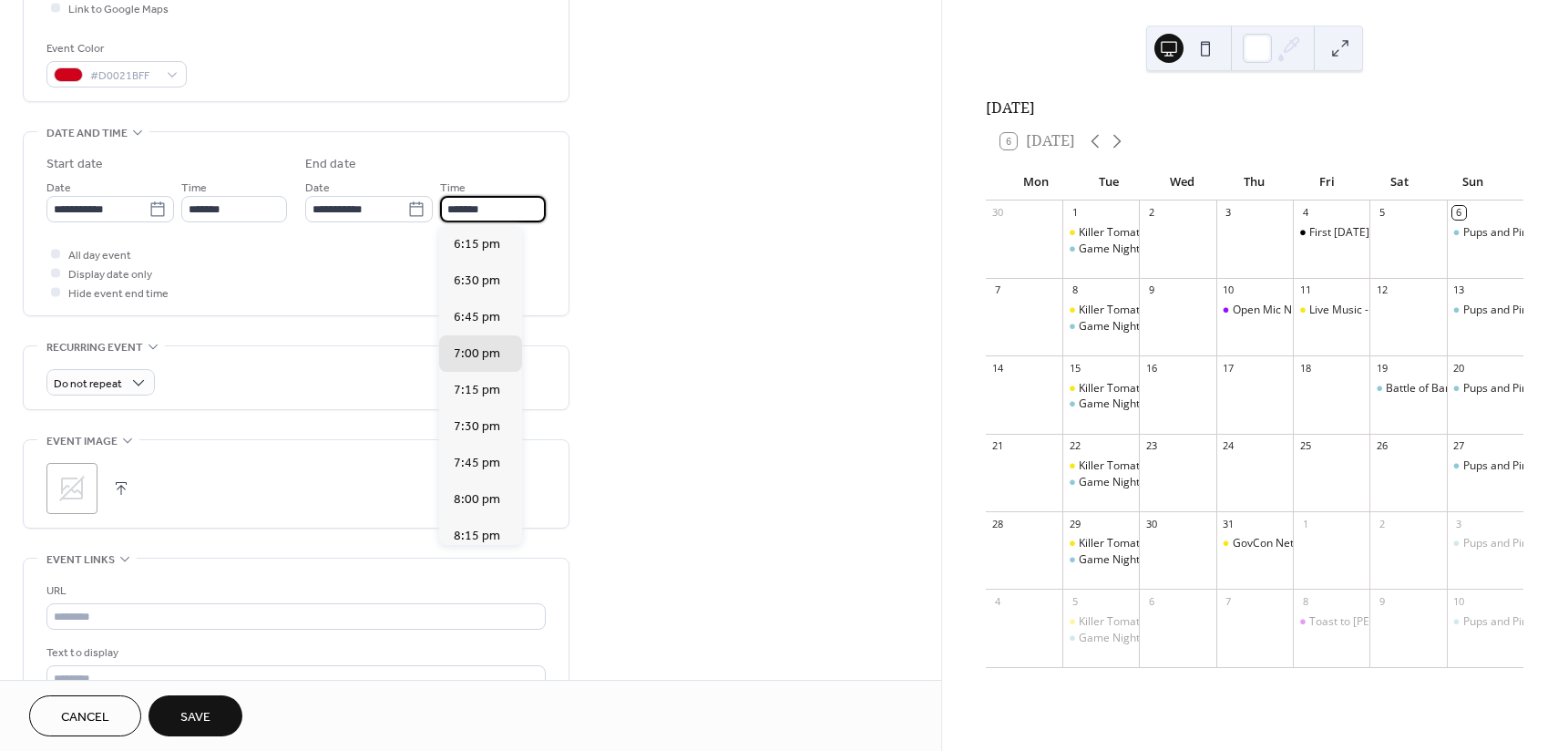 click on "*******" at bounding box center [493, 209] 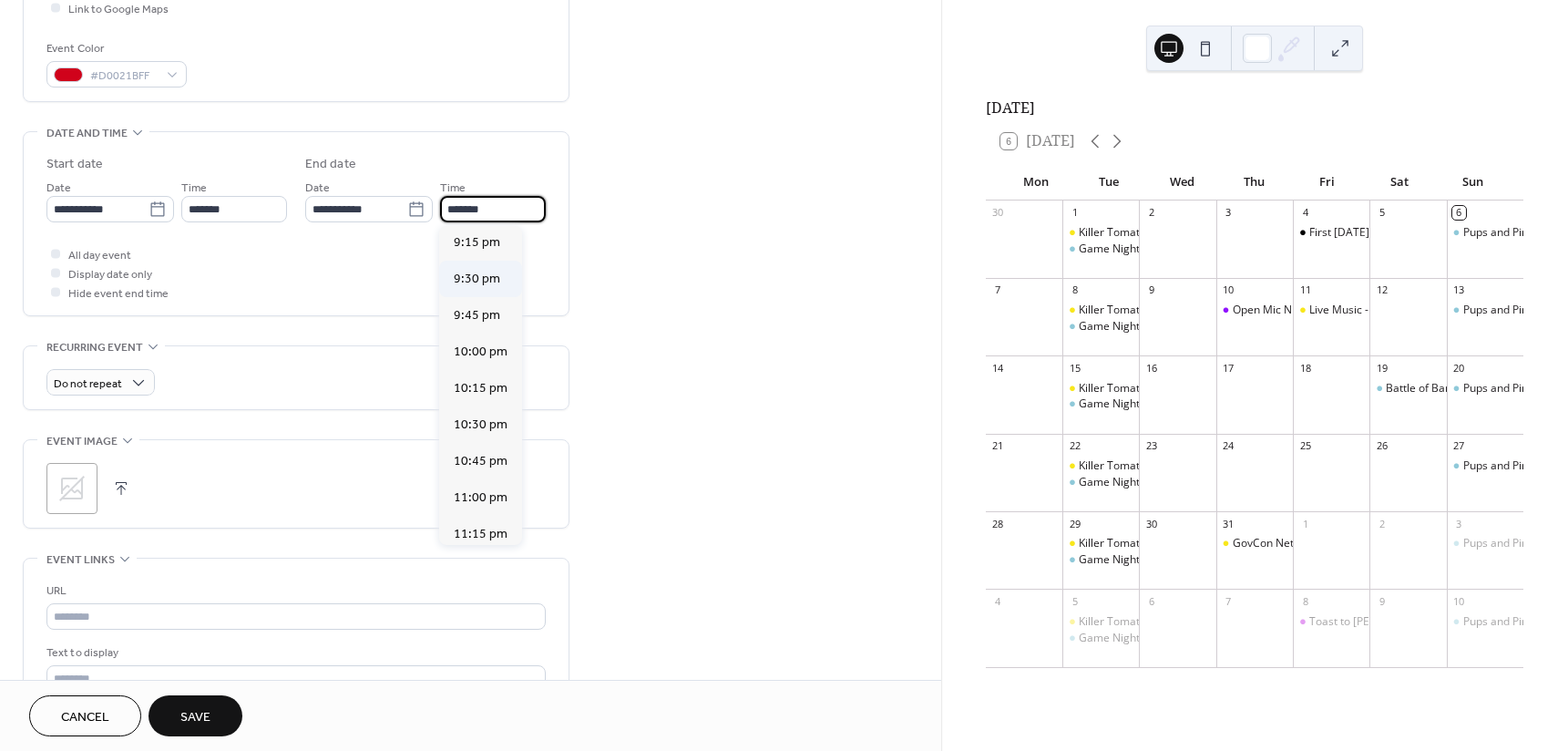scroll, scrollTop: 540, scrollLeft: 0, axis: vertical 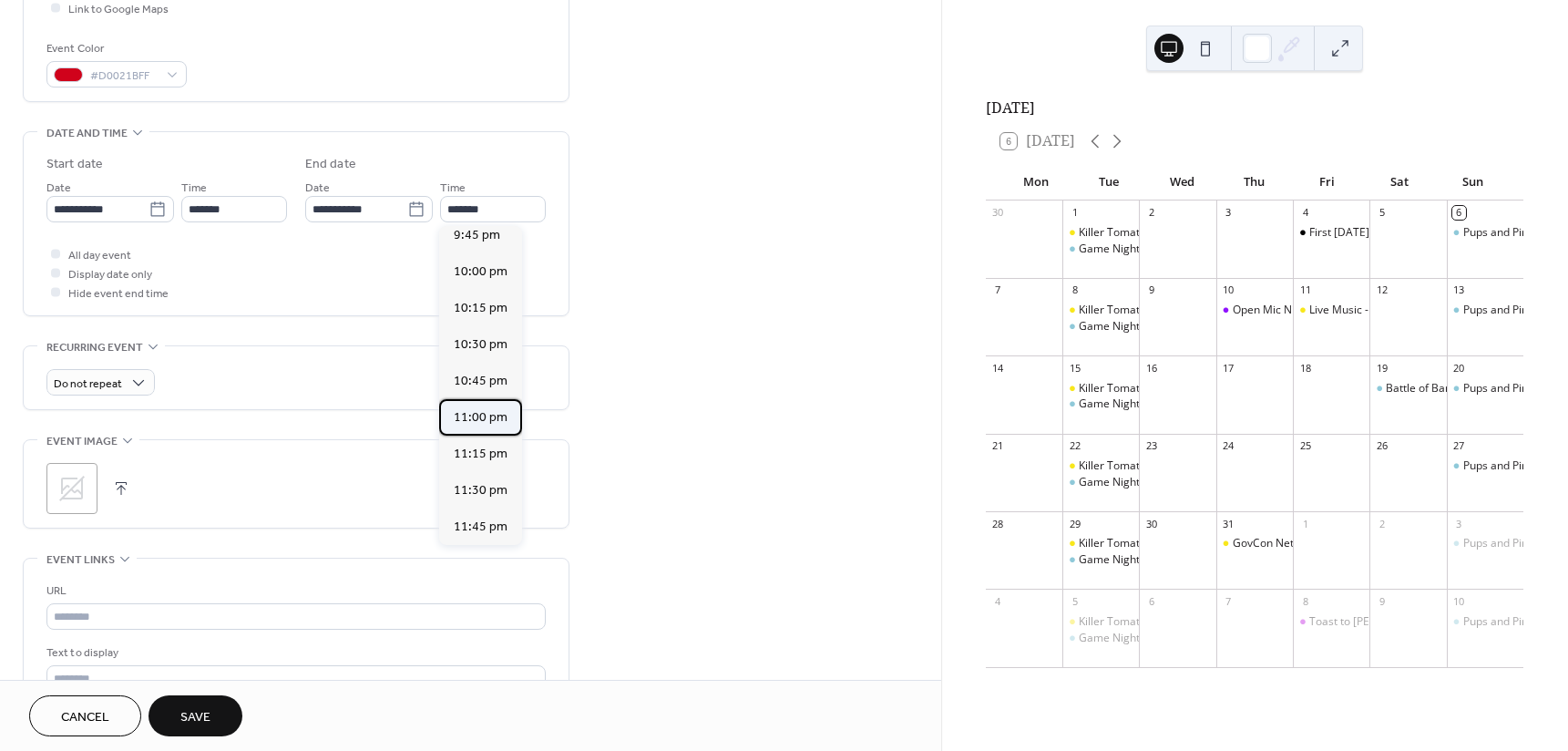 click on "11:00 pm" at bounding box center (480, 417) 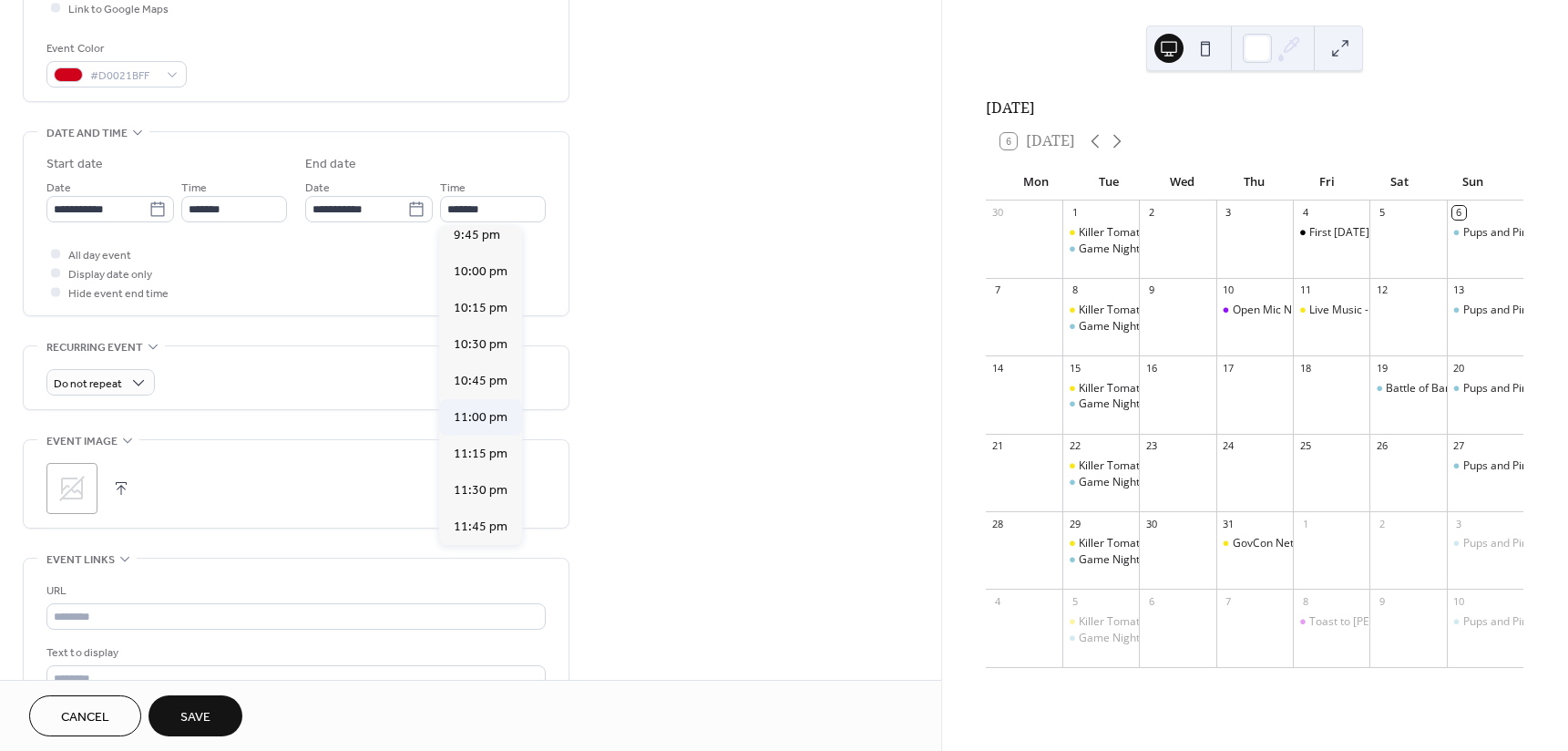 type on "********" 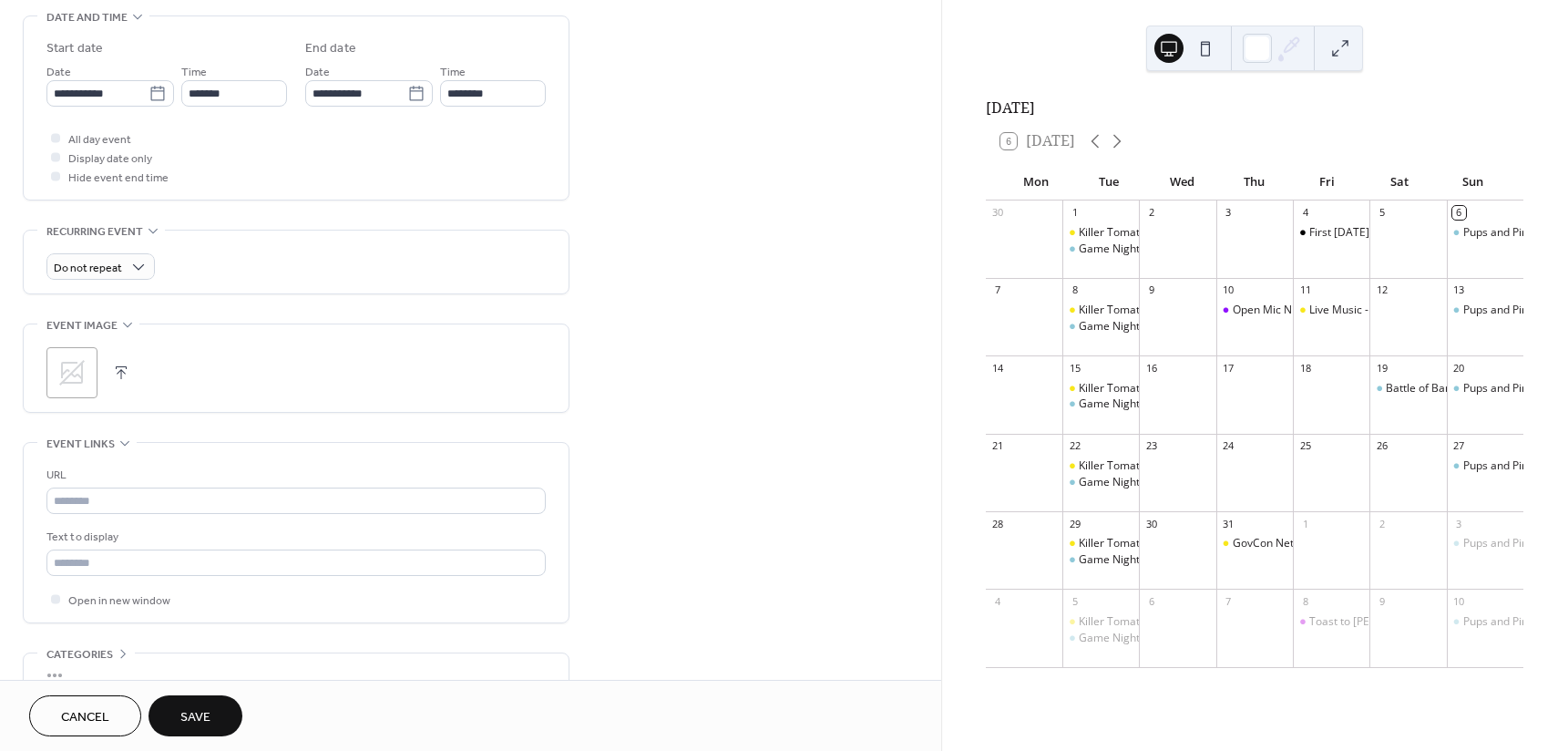scroll, scrollTop: 674, scrollLeft: 0, axis: vertical 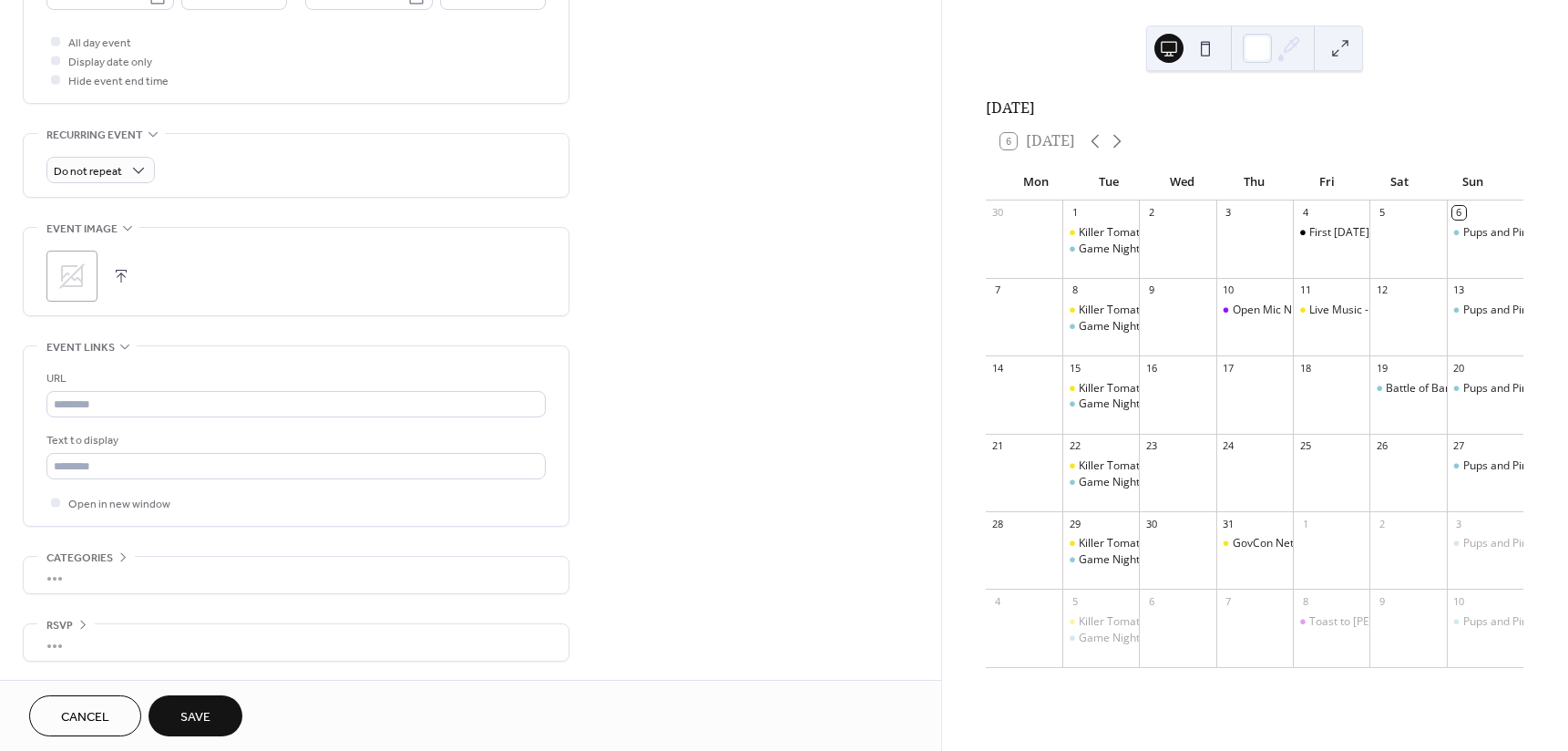 click on "Save" at bounding box center (195, 715) 